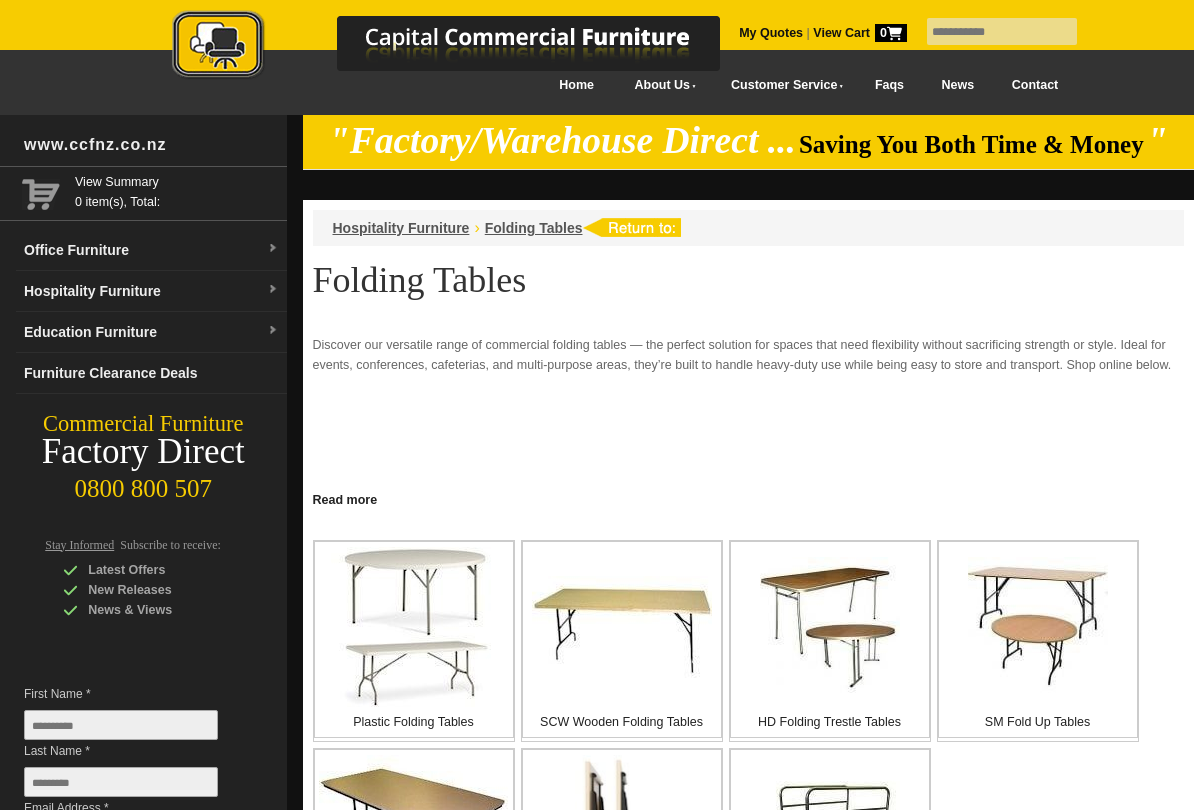 scroll, scrollTop: 340, scrollLeft: 0, axis: vertical 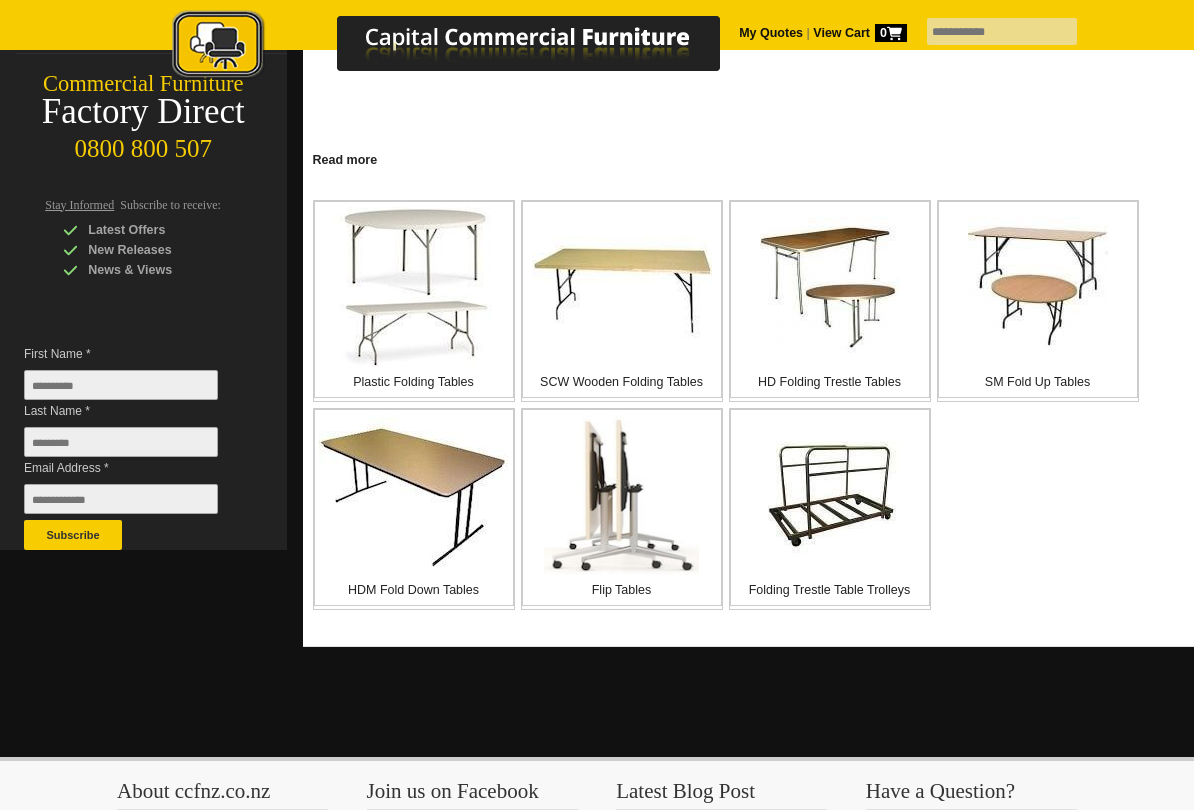 click at bounding box center [413, 495] 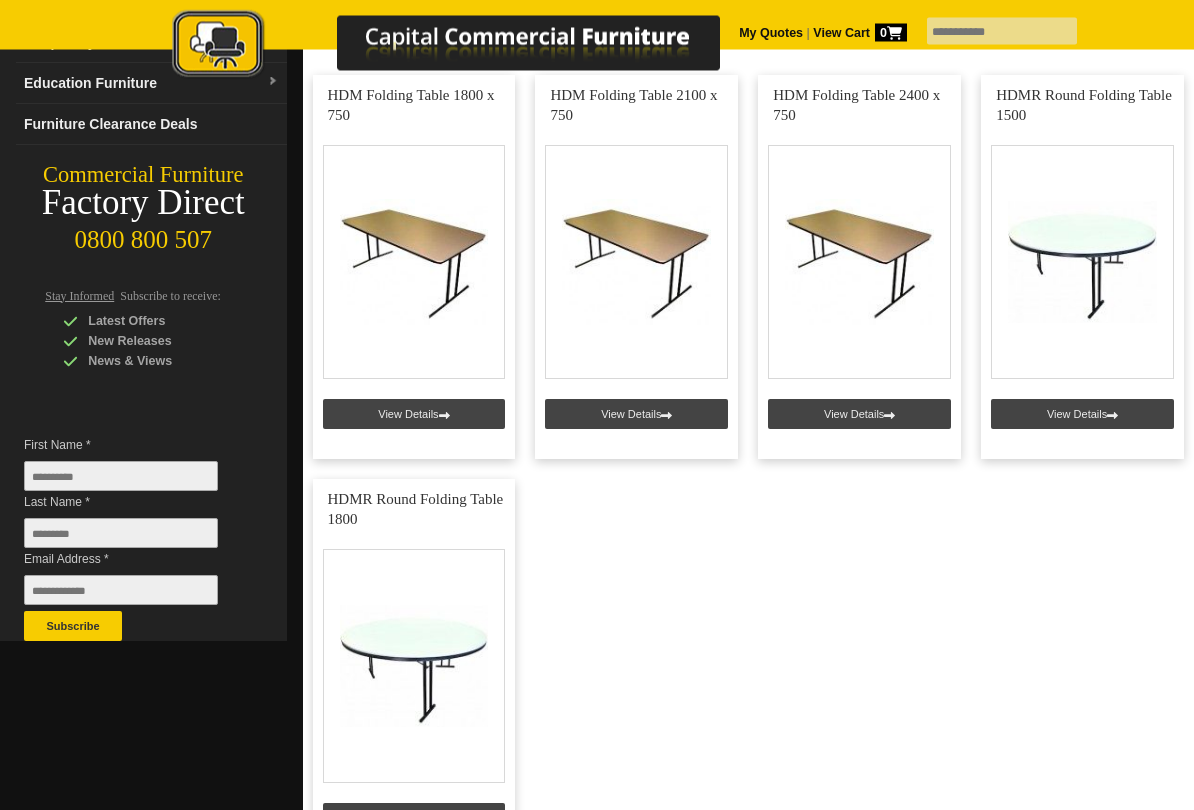 scroll, scrollTop: 249, scrollLeft: 0, axis: vertical 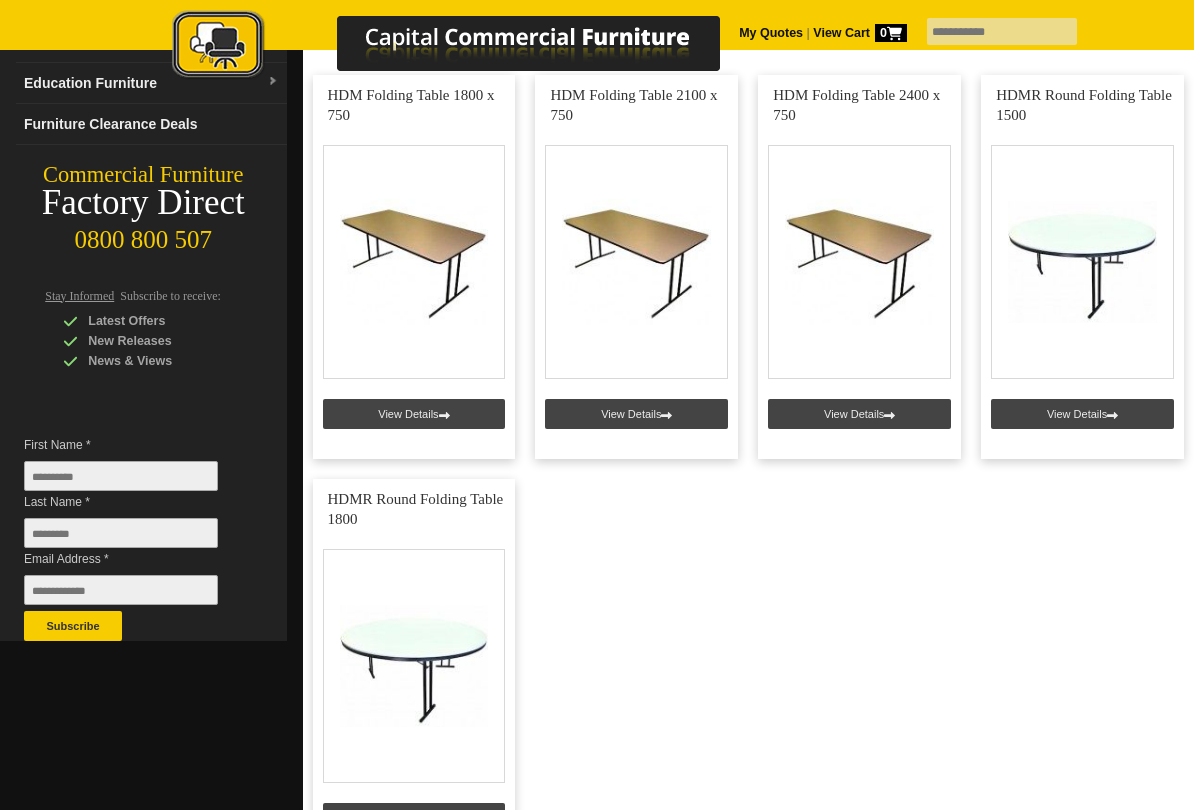 click at bounding box center [859, 267] 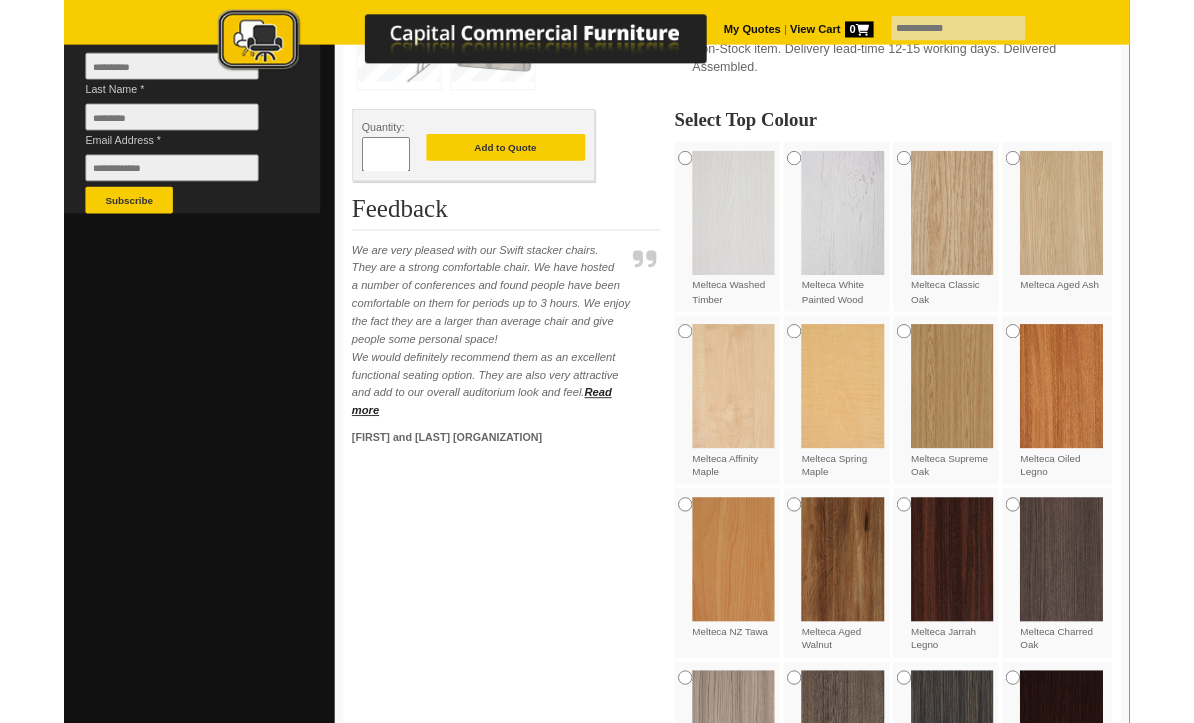 scroll, scrollTop: 591, scrollLeft: 0, axis: vertical 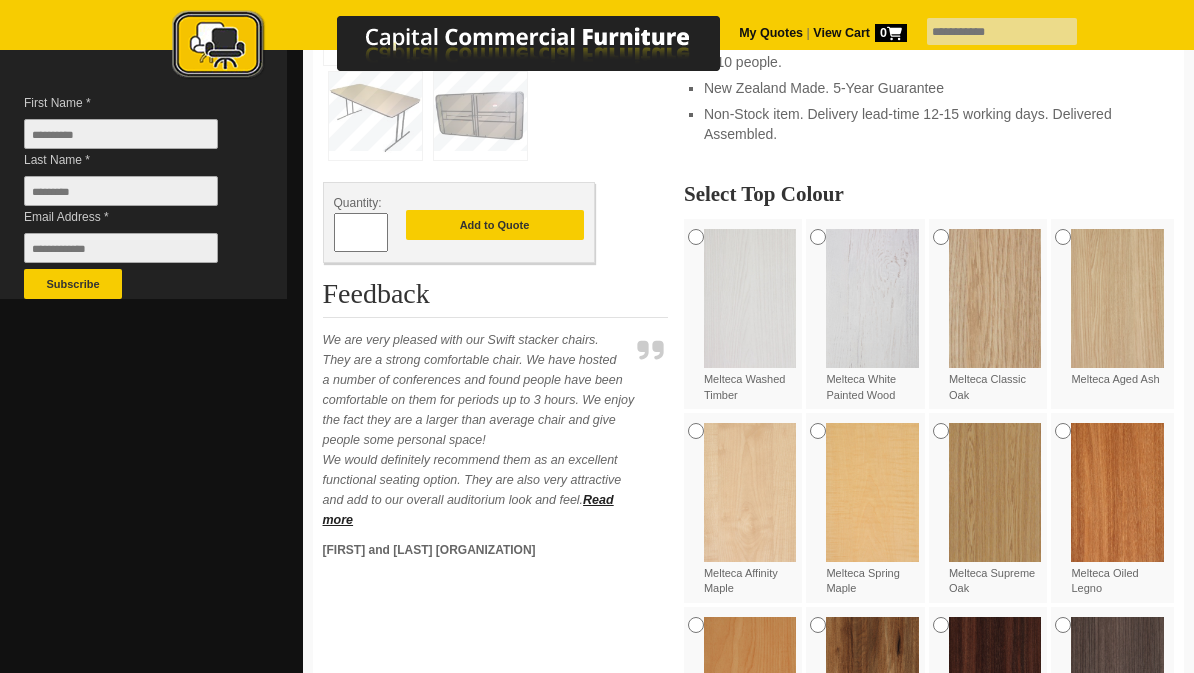 click at bounding box center (872, 298) 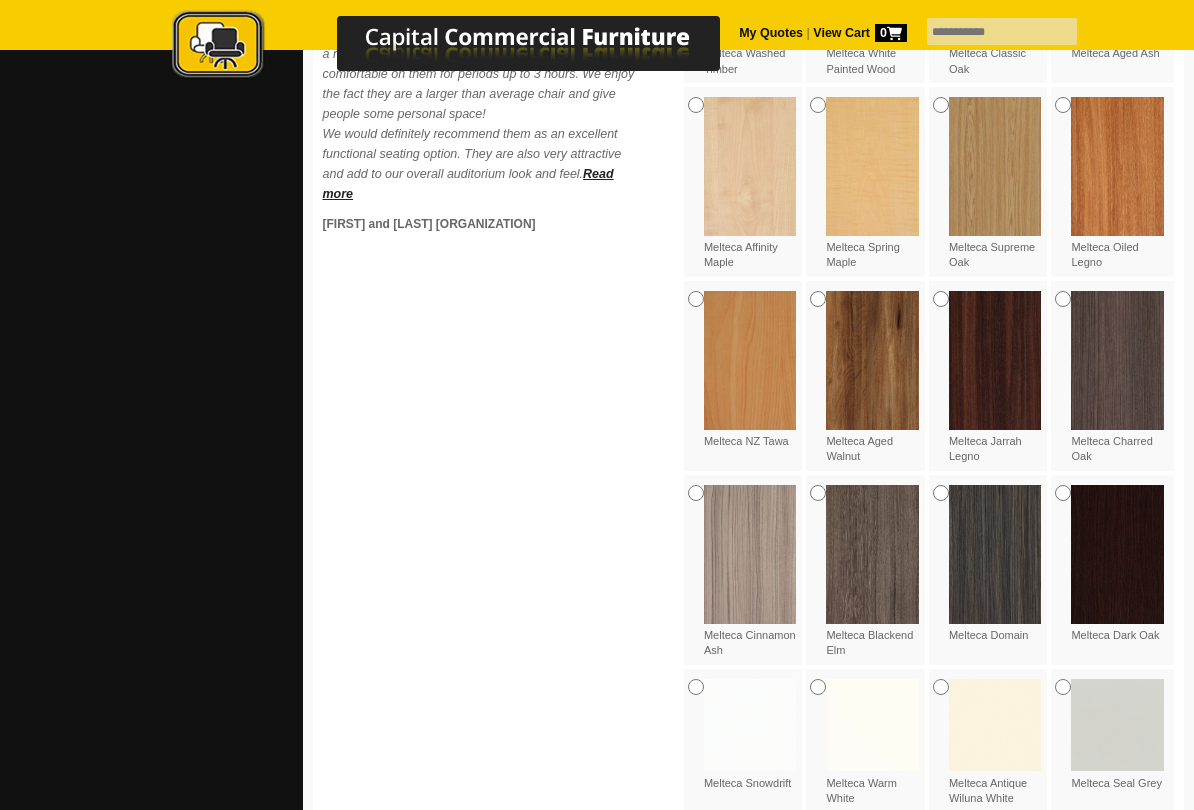 scroll, scrollTop: 930, scrollLeft: 0, axis: vertical 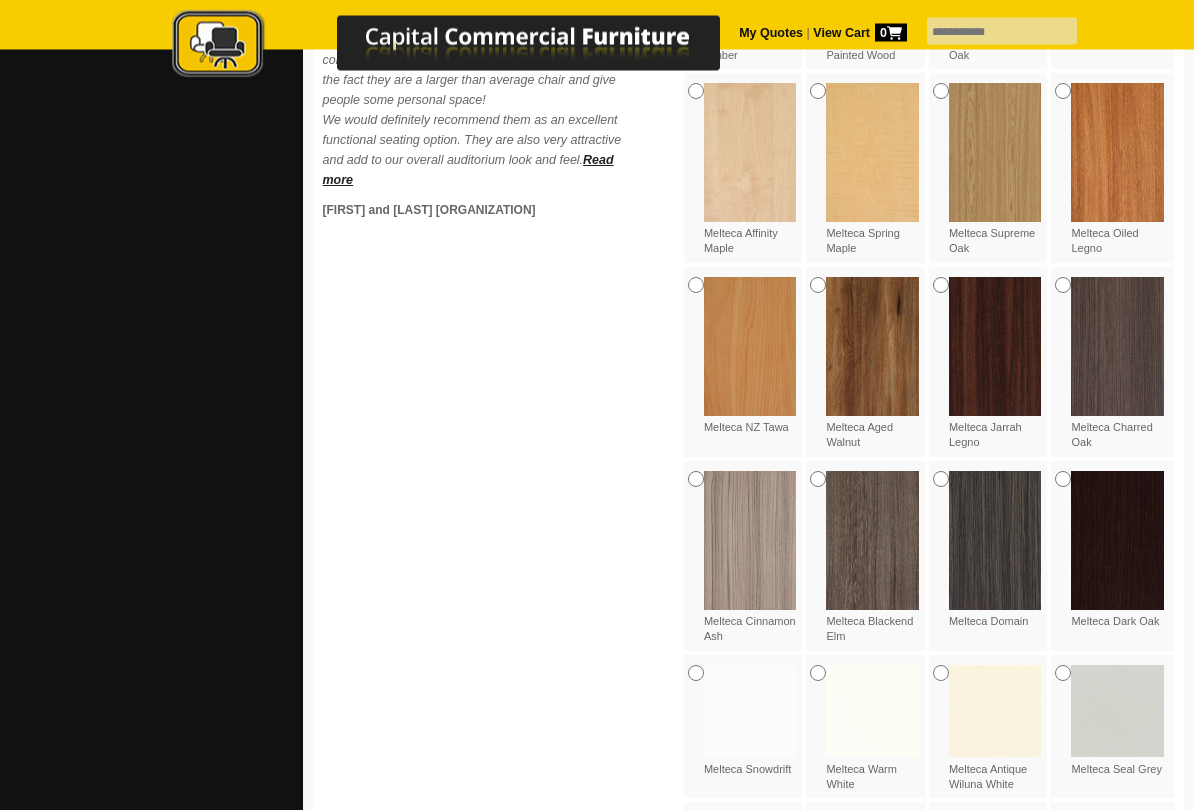 click at bounding box center [872, 347] 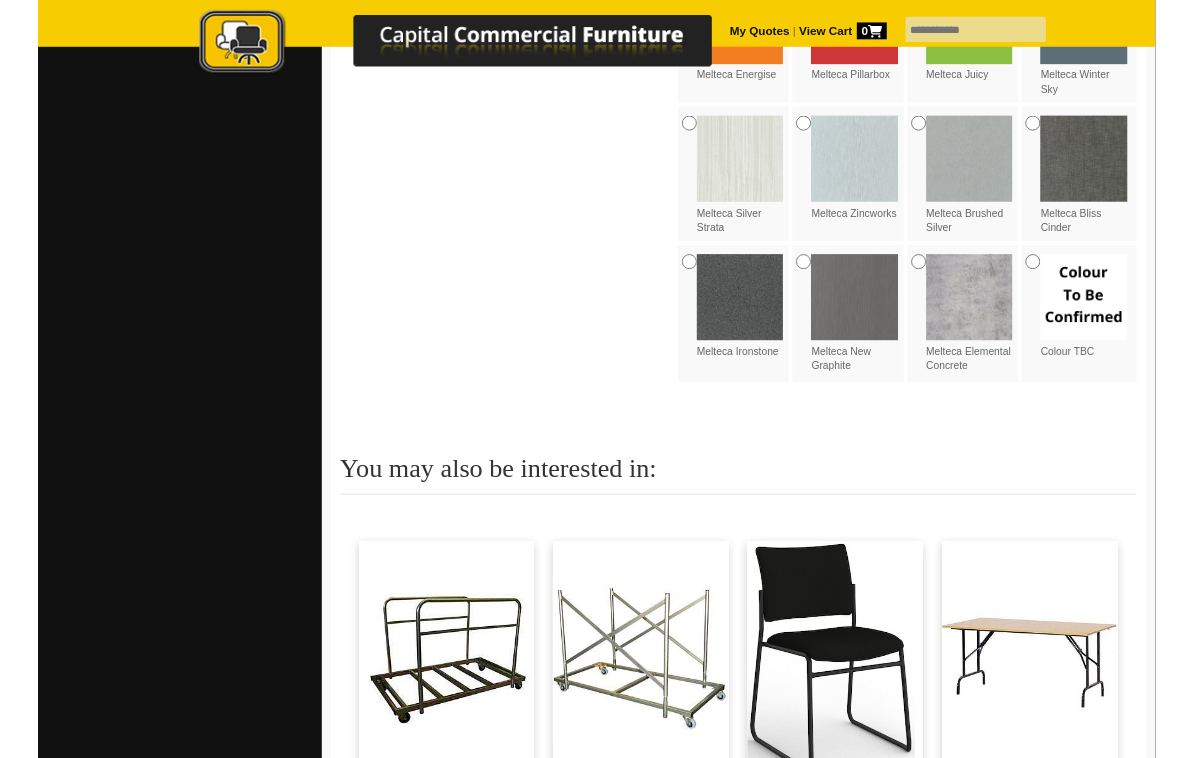 scroll, scrollTop: 2046, scrollLeft: 0, axis: vertical 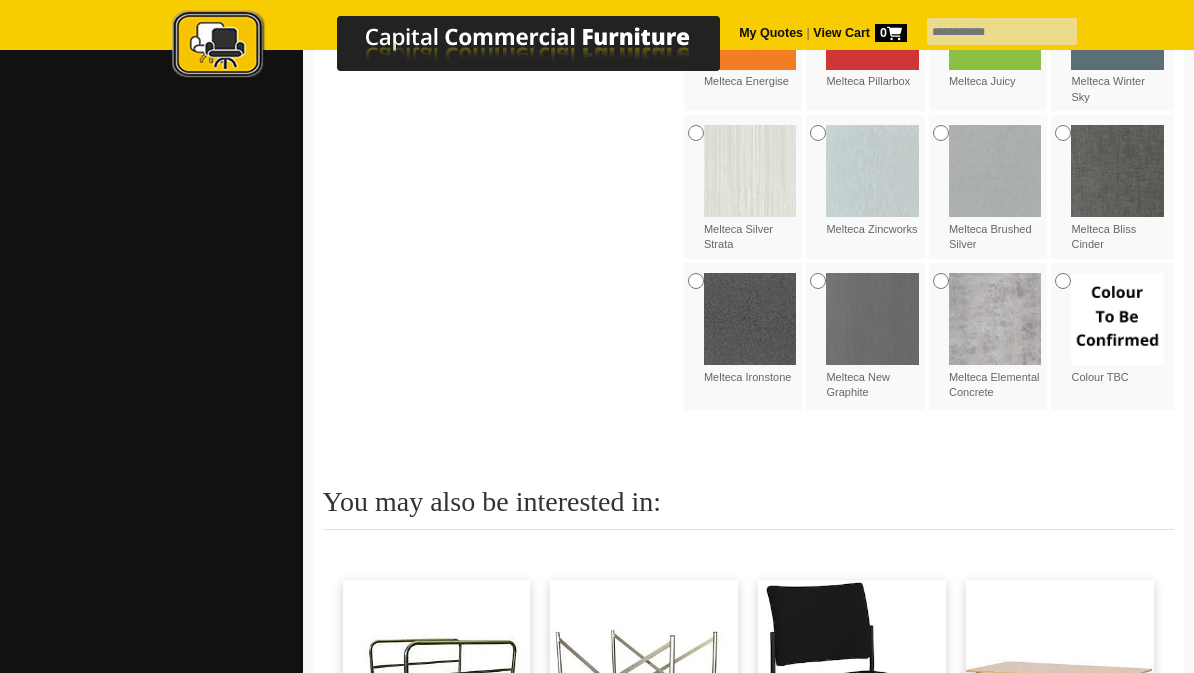 click at bounding box center [1117, 319] 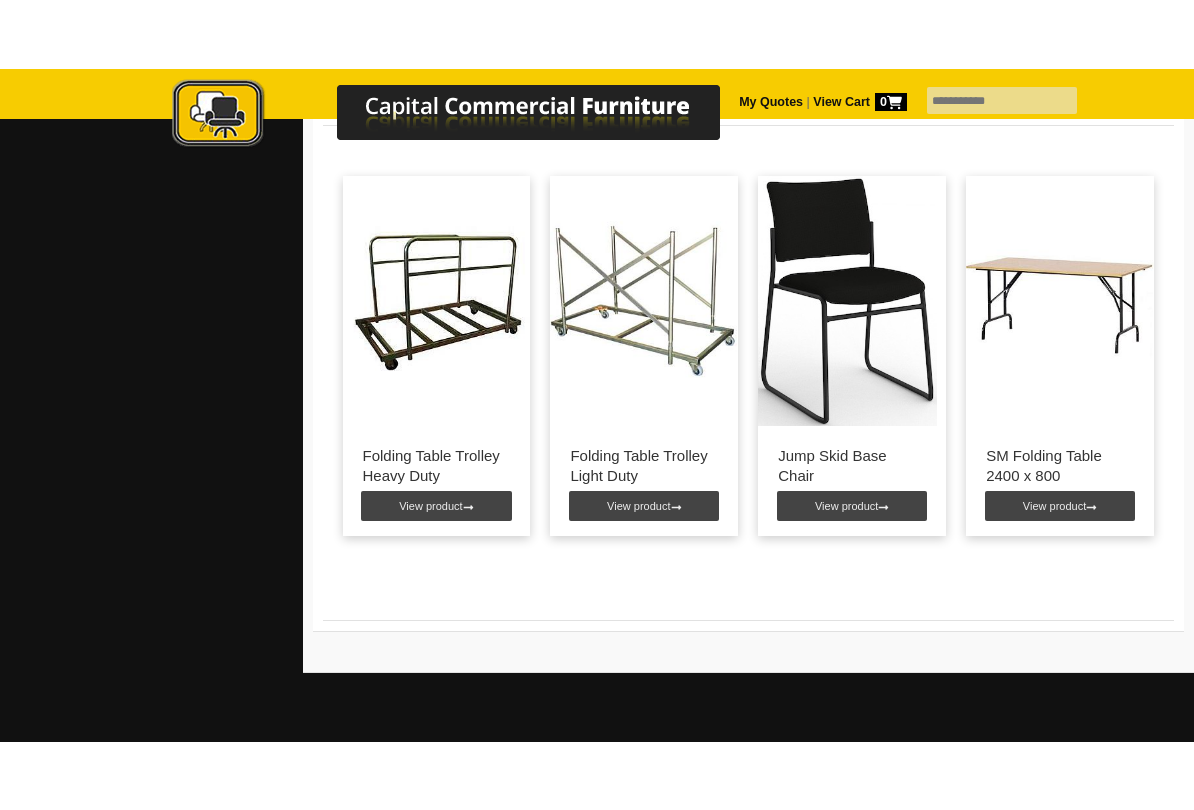 scroll, scrollTop: 2513, scrollLeft: 0, axis: vertical 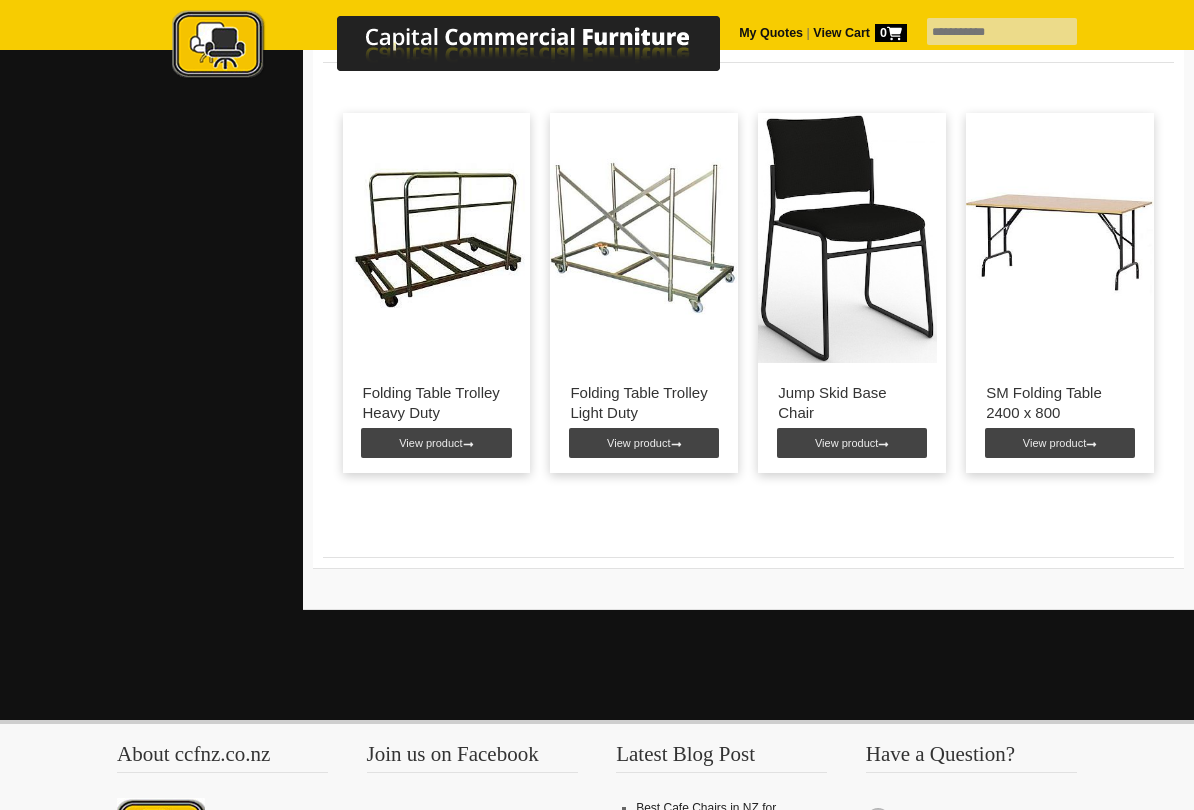 click on "View product" at bounding box center (436, 443) 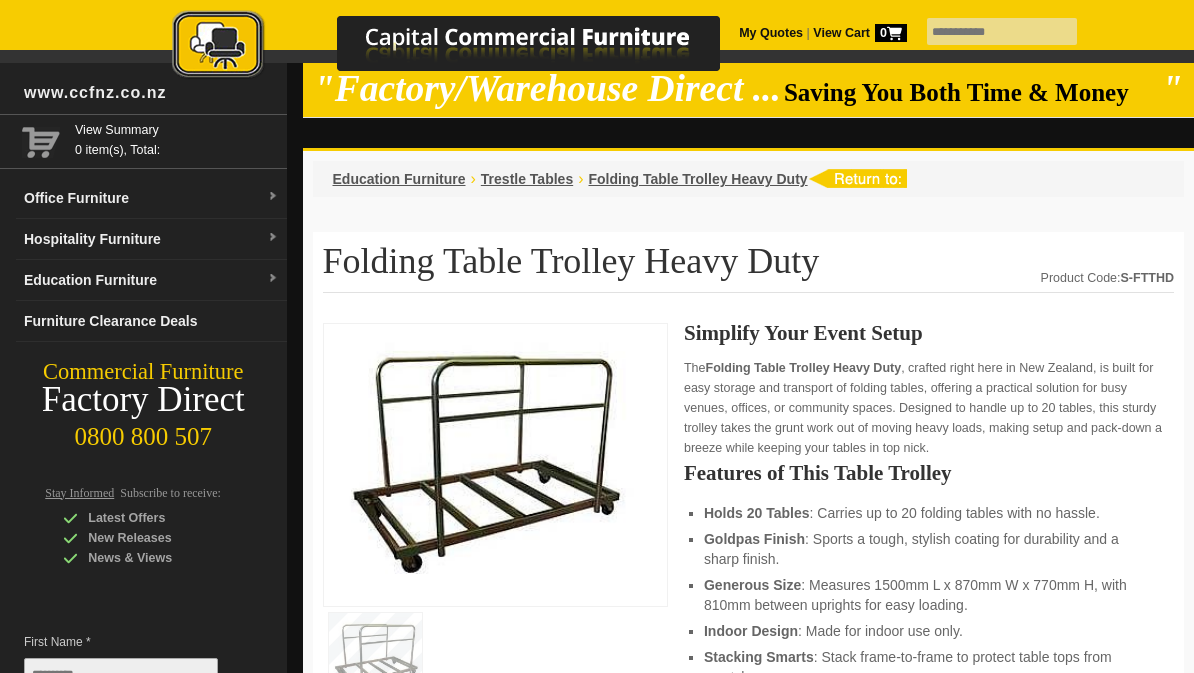 scroll, scrollTop: 0, scrollLeft: 0, axis: both 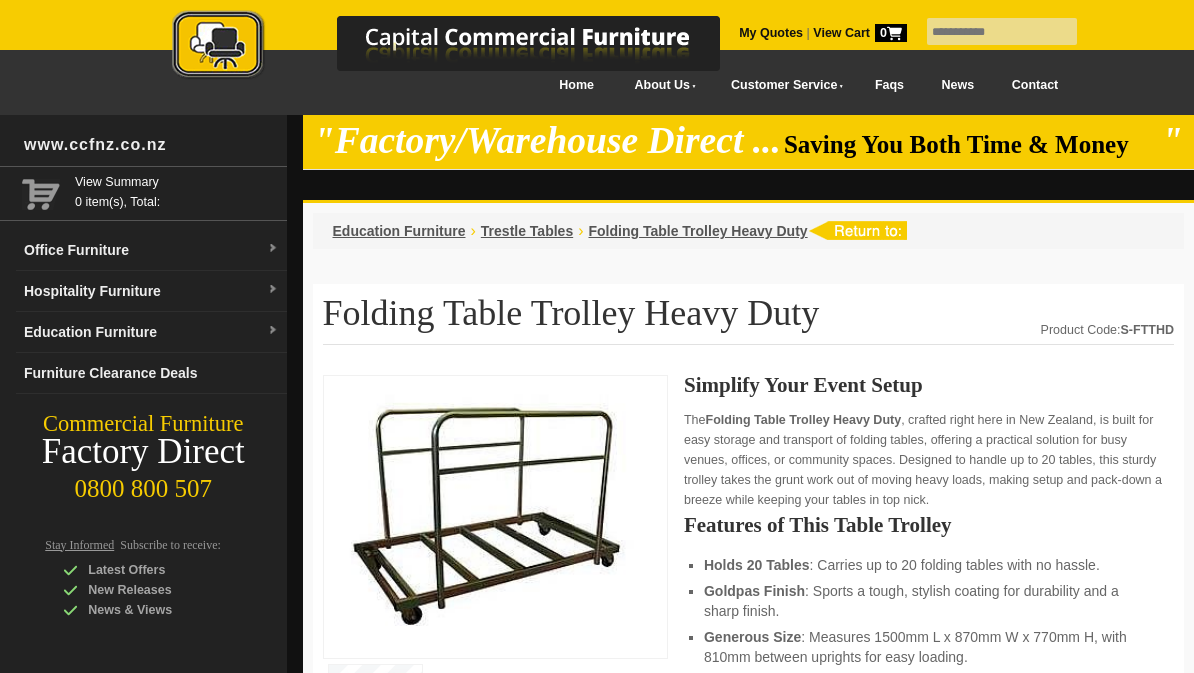 click at bounding box center [467, 46] 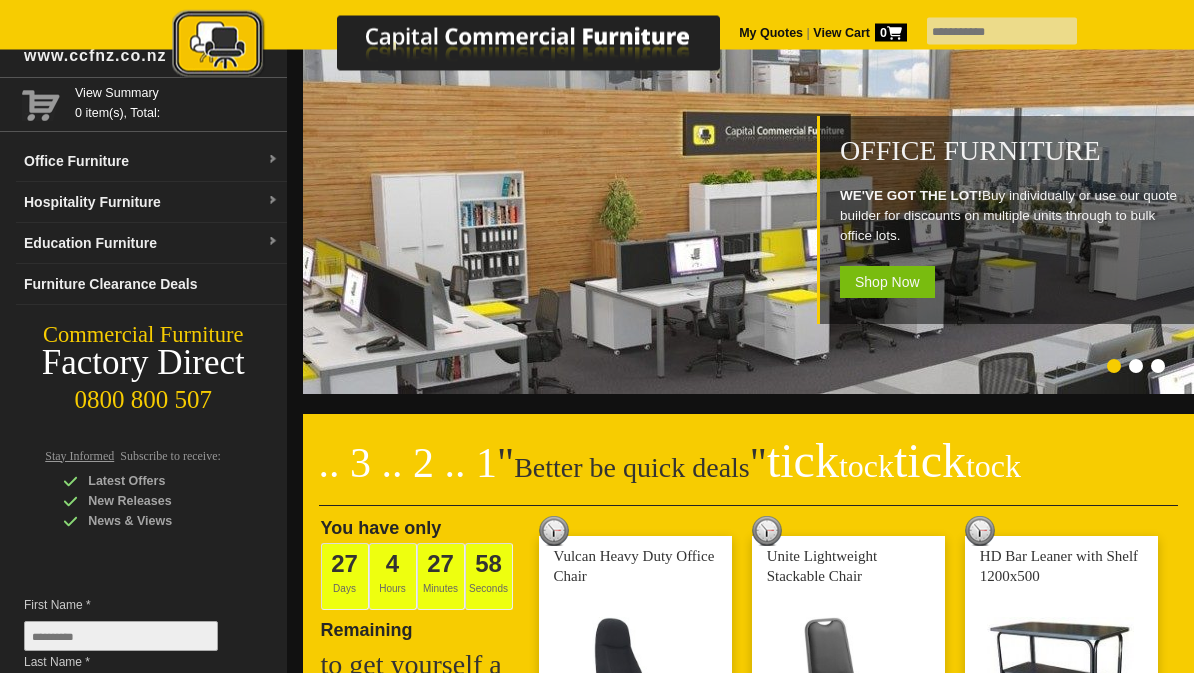 scroll, scrollTop: 0, scrollLeft: 0, axis: both 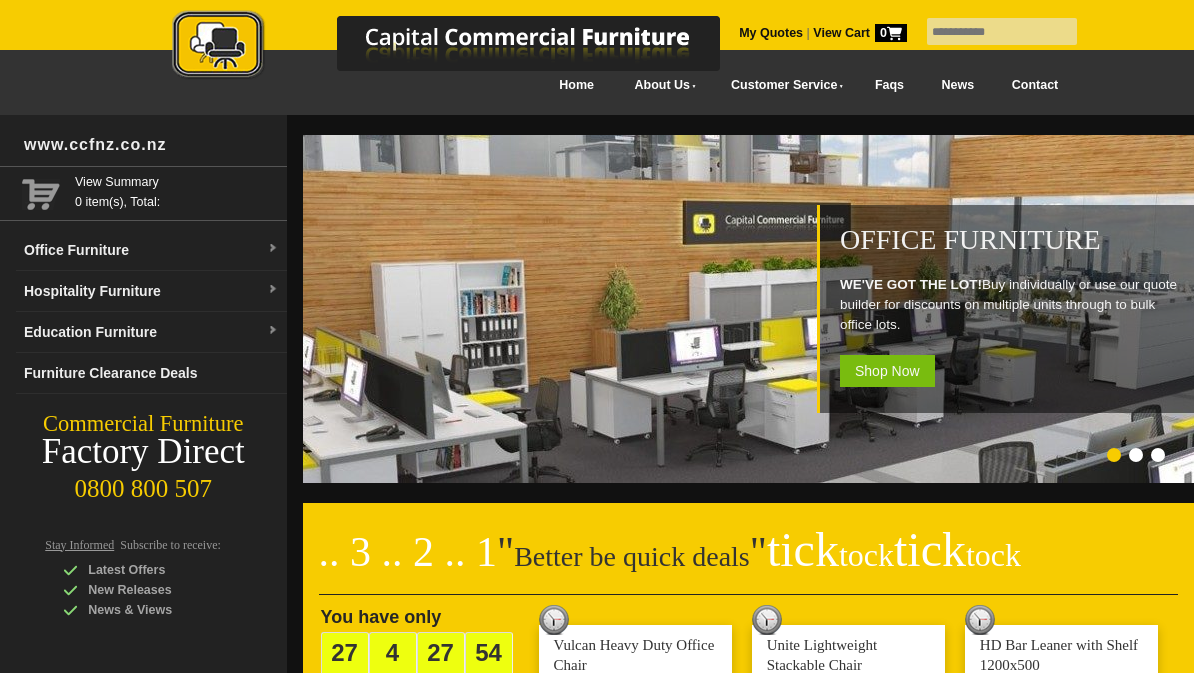 click at bounding box center [768, 309] 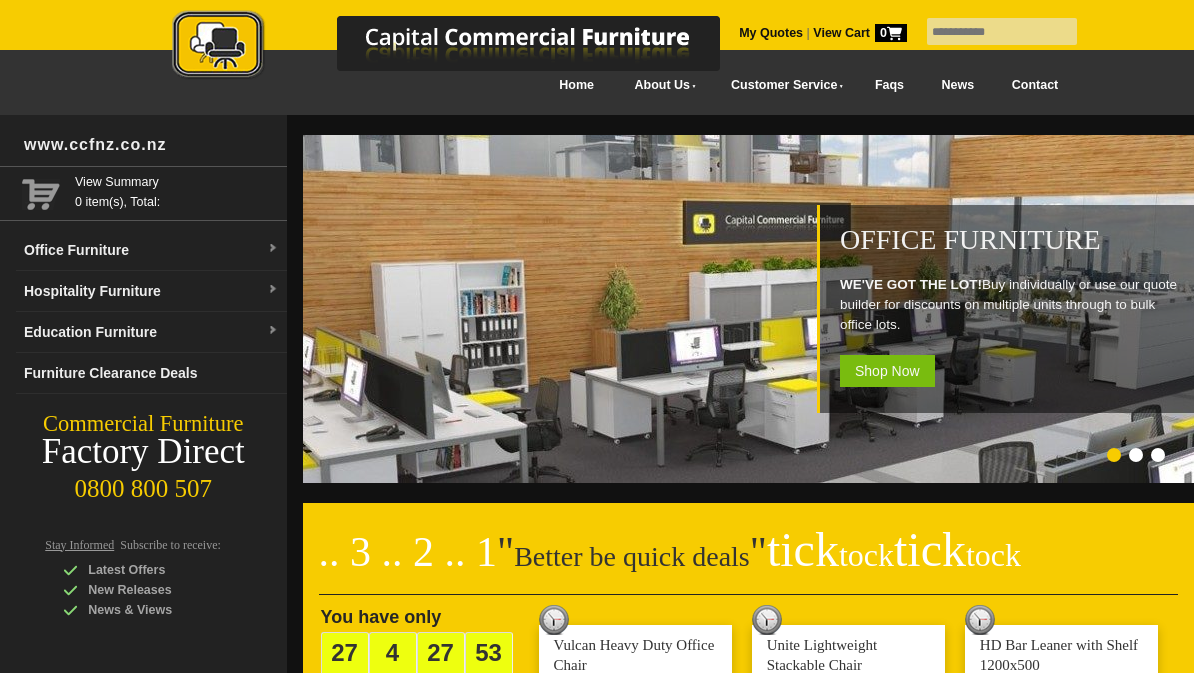click at bounding box center [768, 309] 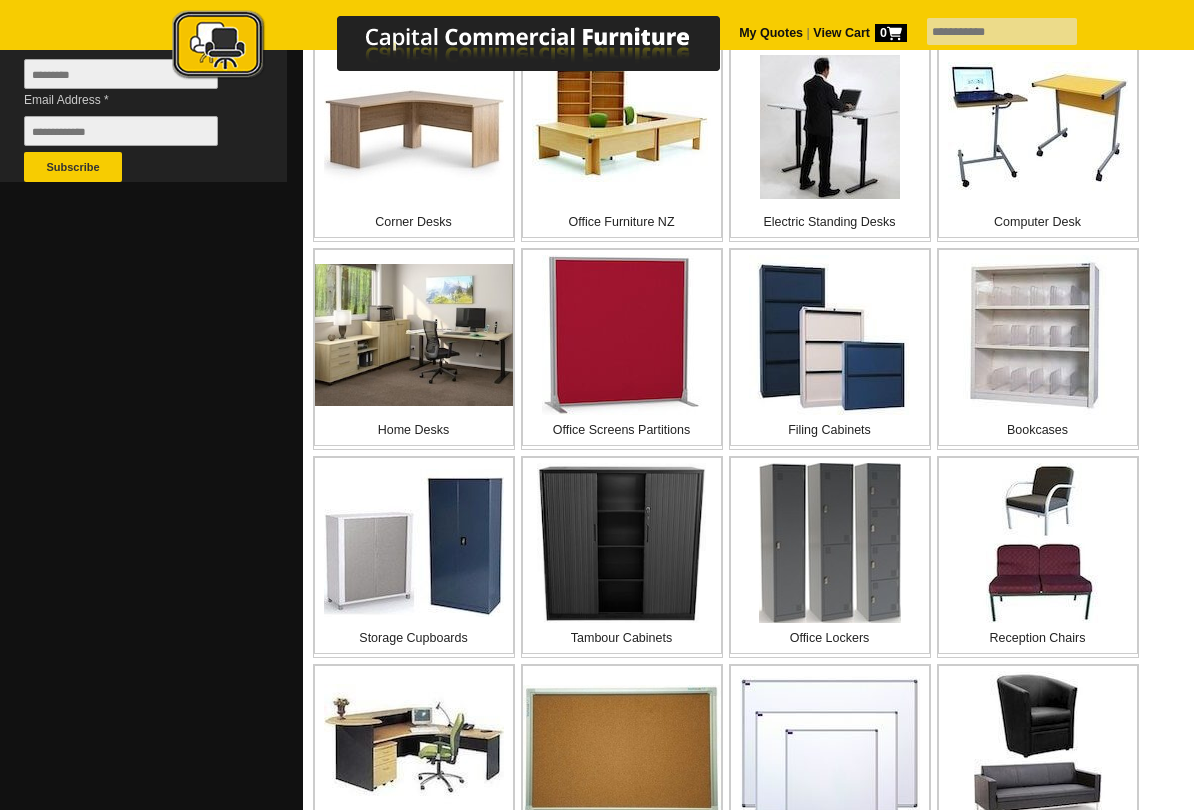 scroll, scrollTop: 728, scrollLeft: 0, axis: vertical 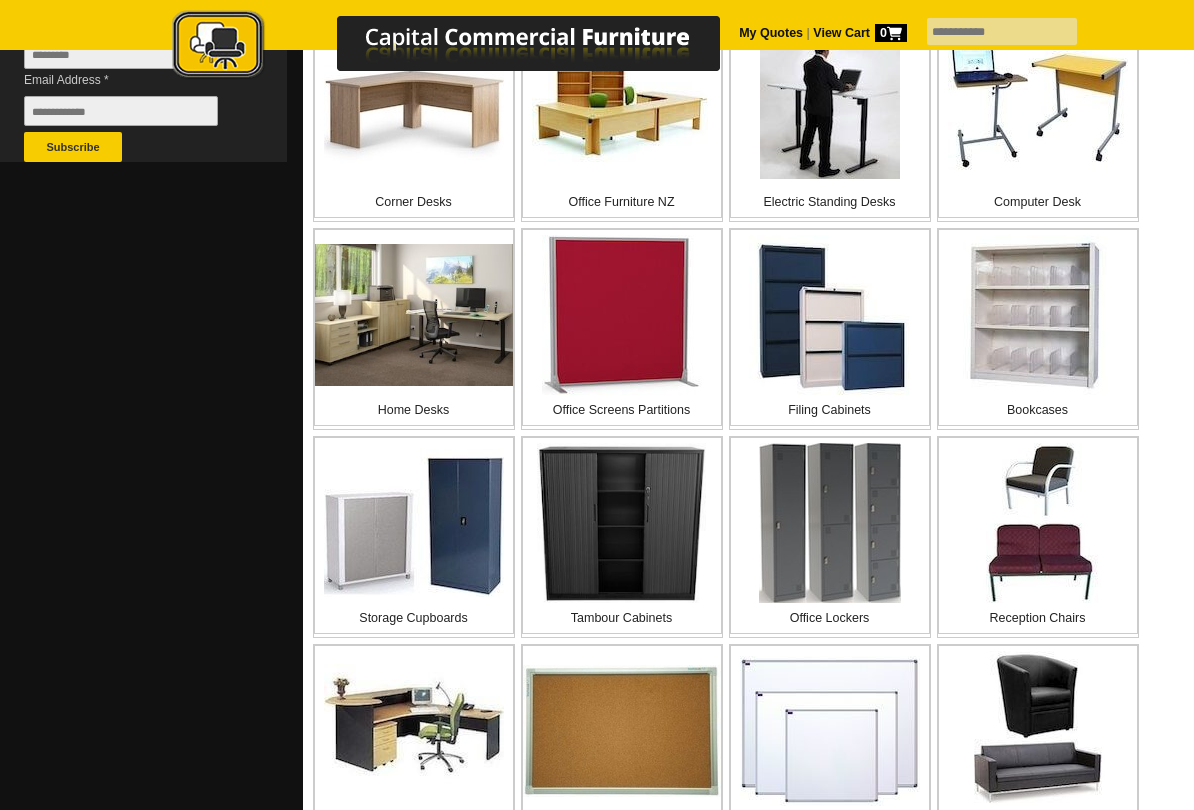 click at bounding box center [1037, 315] 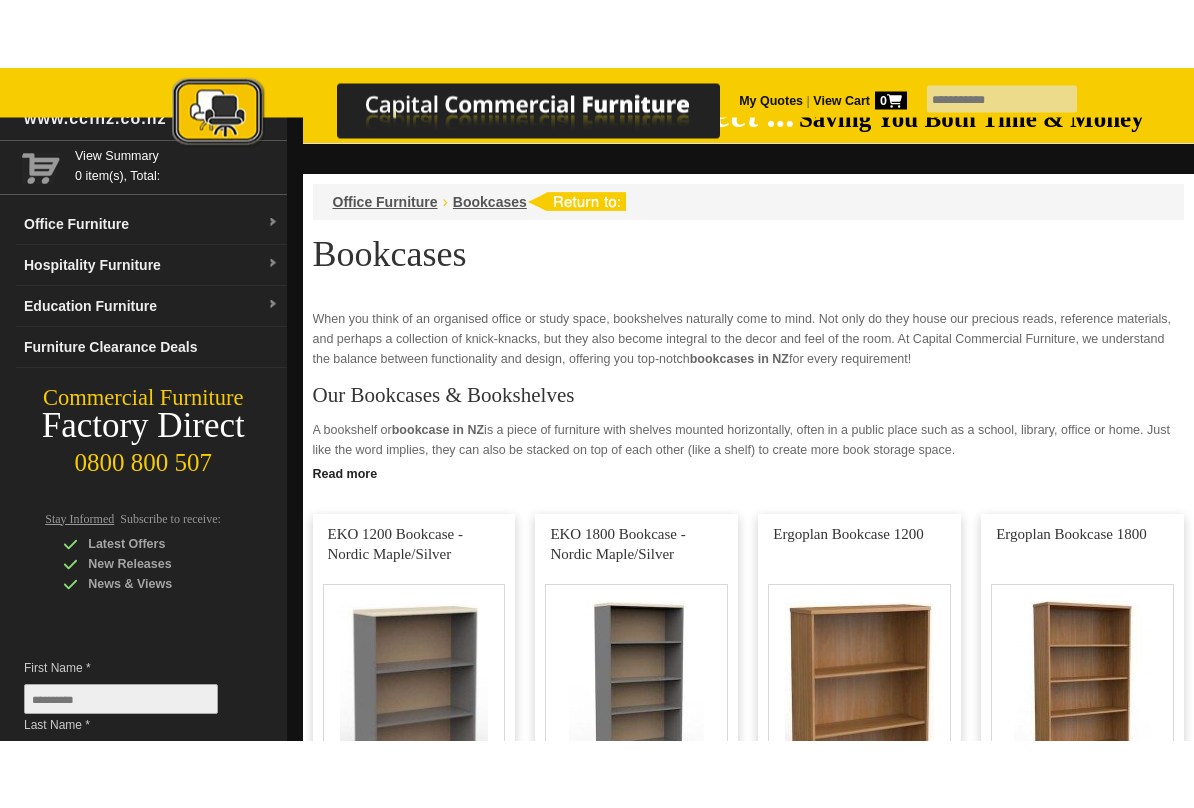 scroll, scrollTop: 0, scrollLeft: 0, axis: both 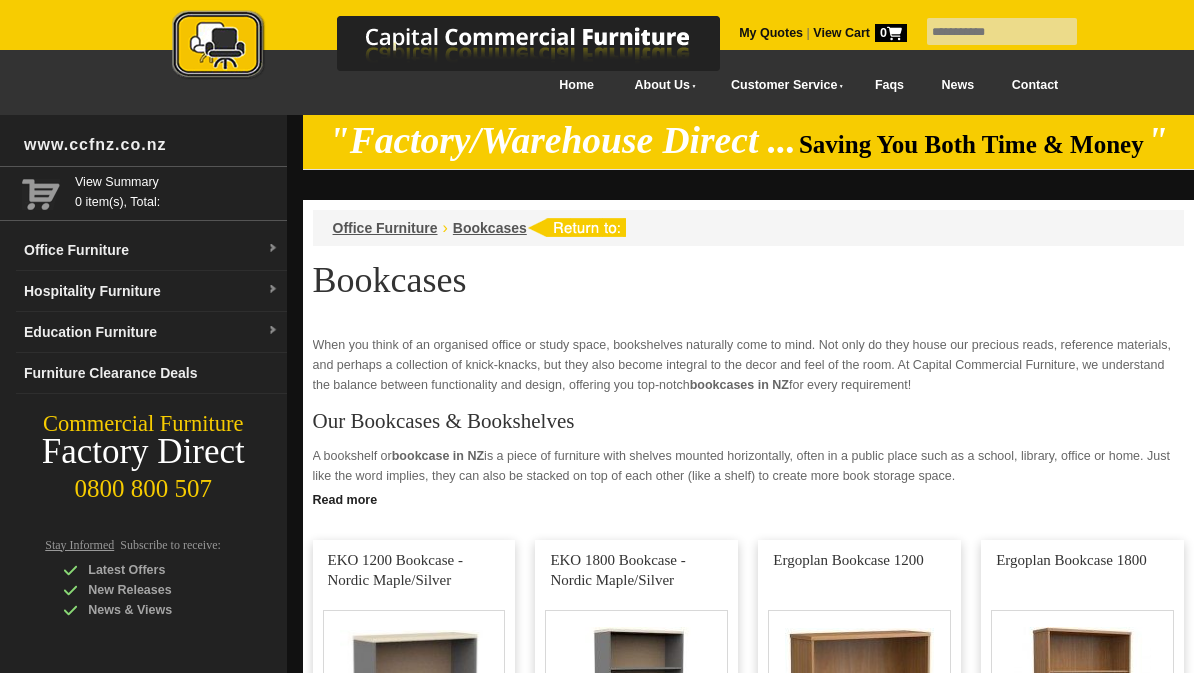 click at bounding box center (273, 290) 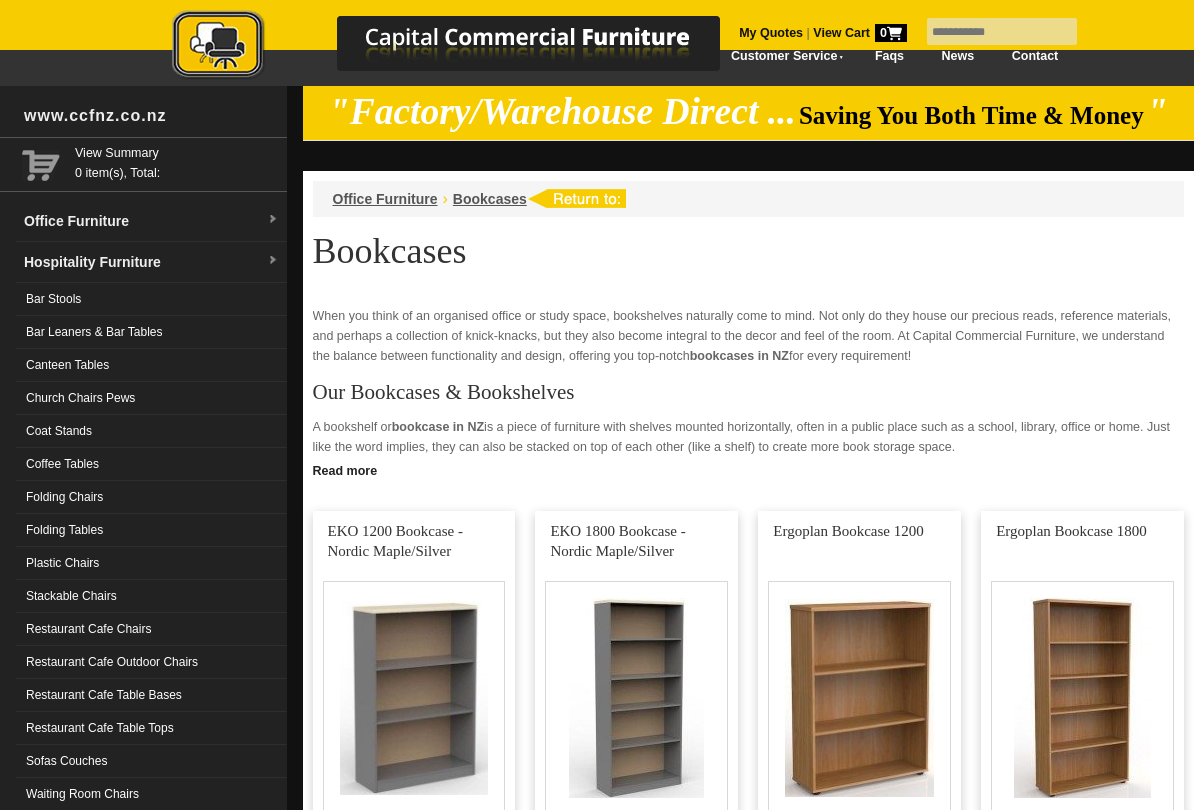 scroll, scrollTop: 19, scrollLeft: 0, axis: vertical 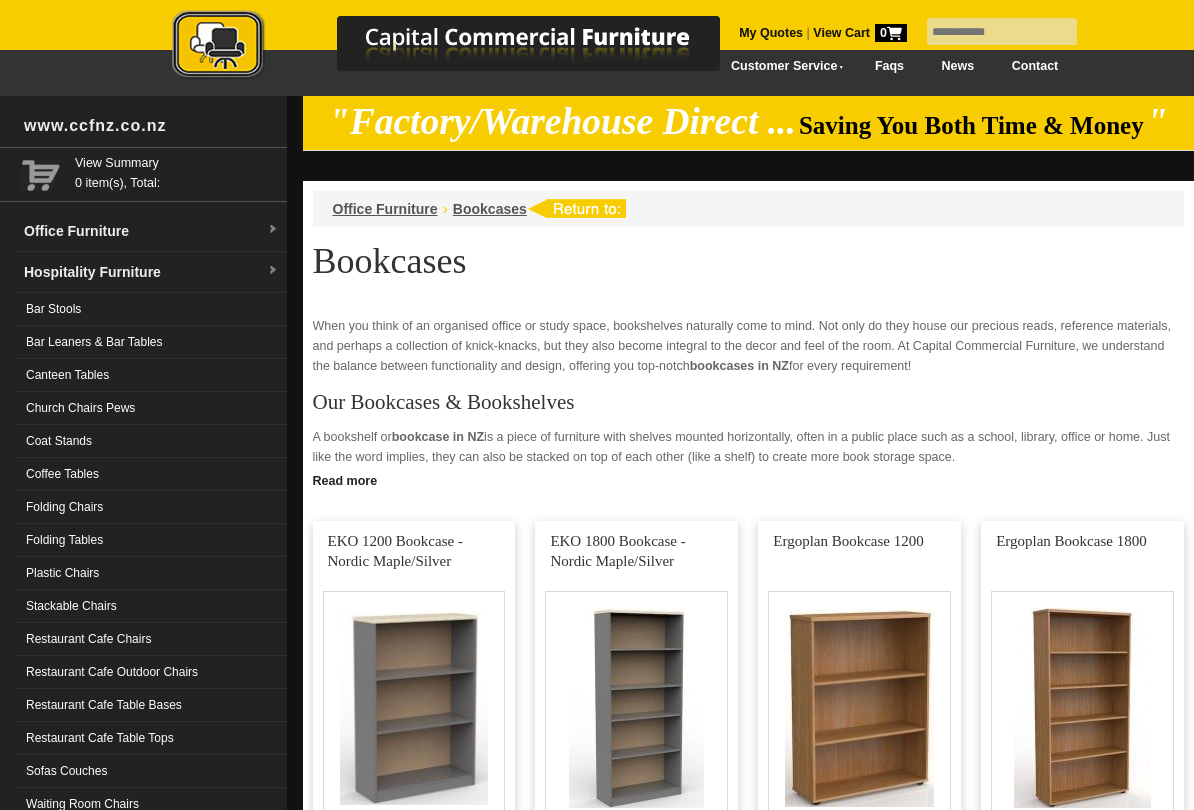 click on "Canteen Tables" at bounding box center (151, 375) 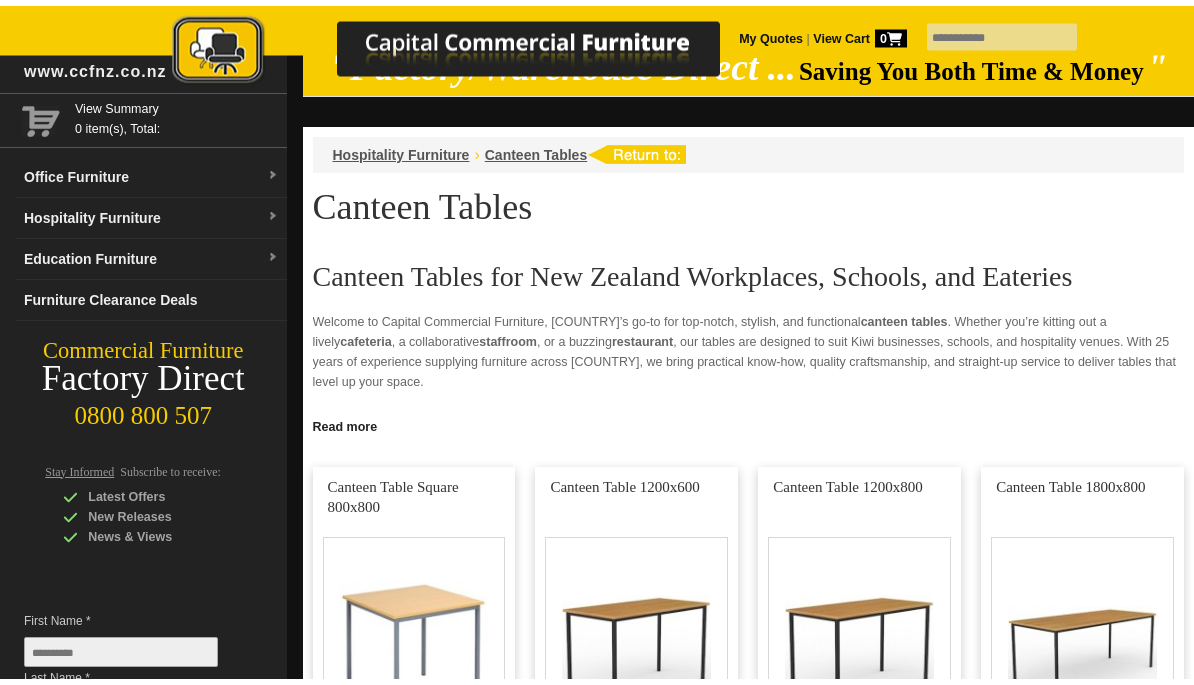 scroll, scrollTop: 0, scrollLeft: 0, axis: both 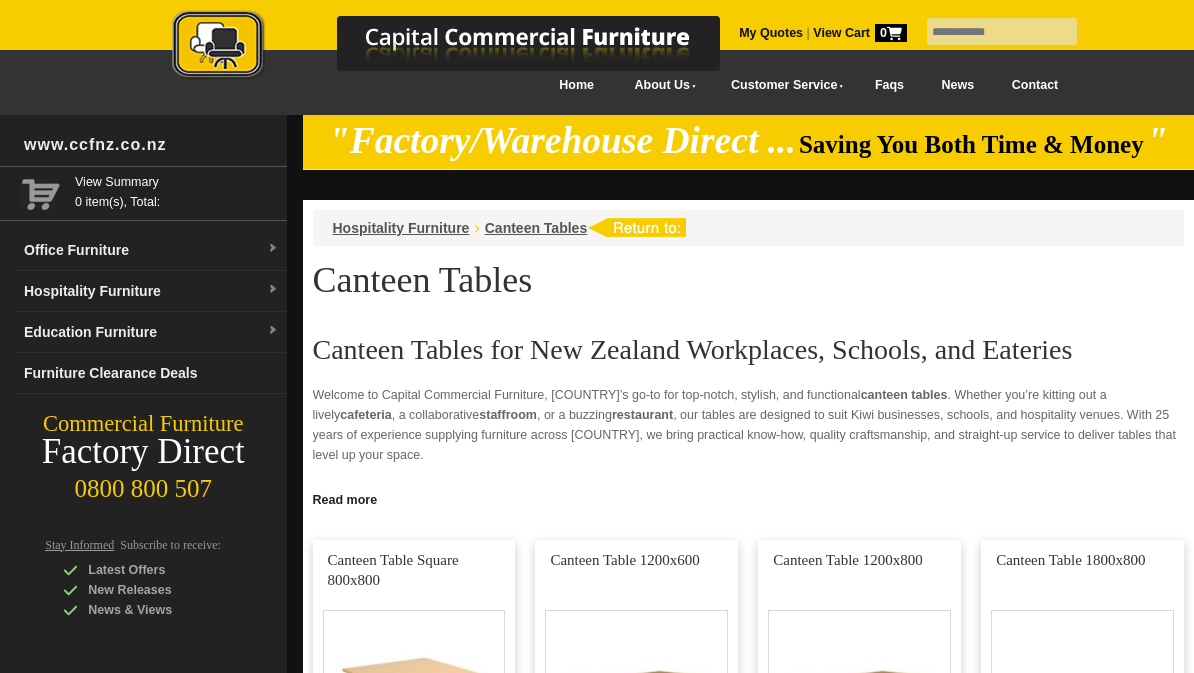 click on "Hospitality Furniture" at bounding box center [151, 291] 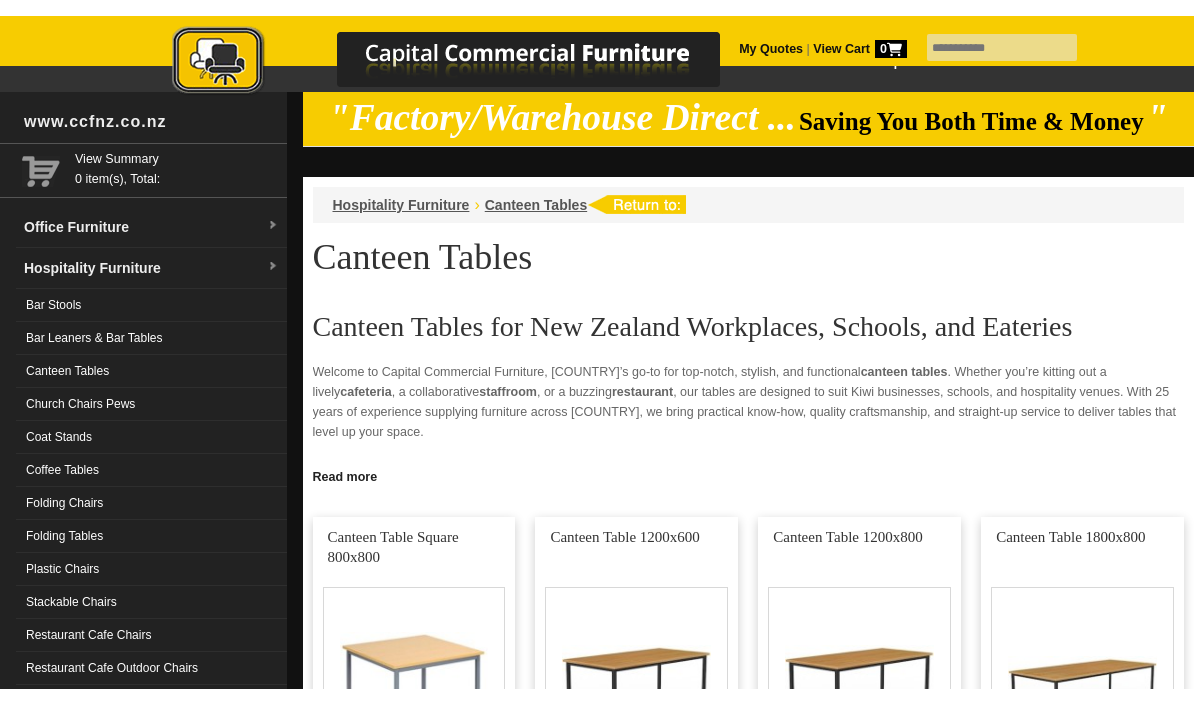 scroll, scrollTop: 0, scrollLeft: 0, axis: both 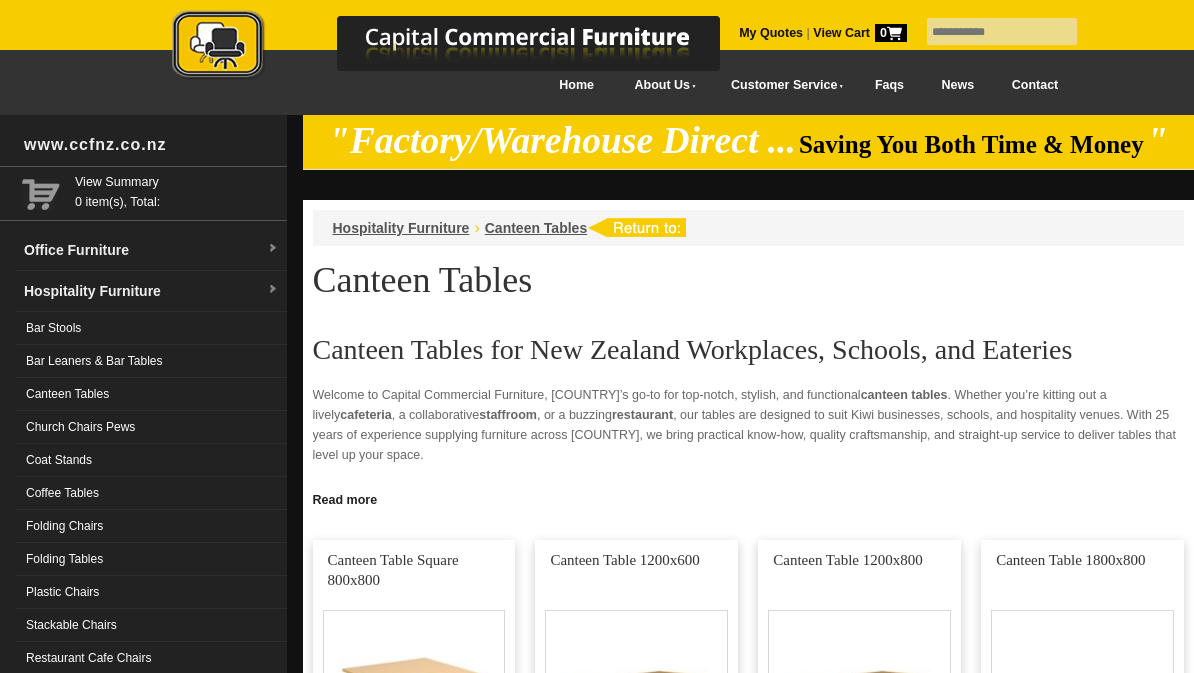 click at bounding box center [1002, 31] 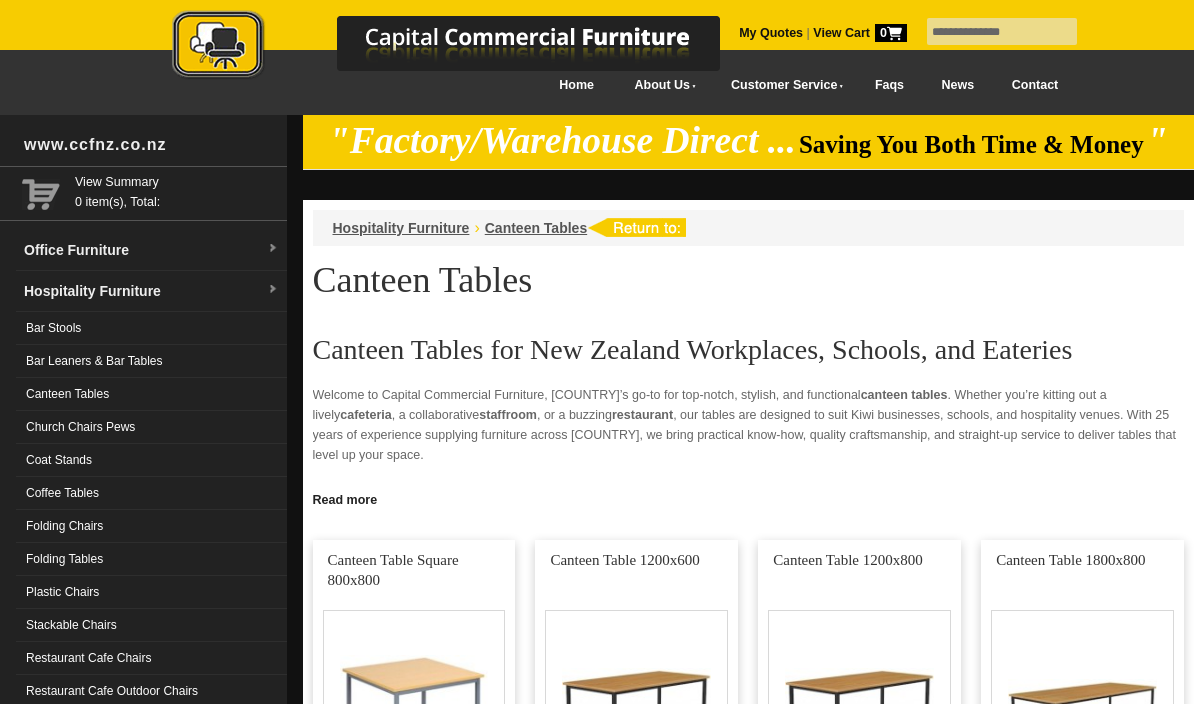 type on "**********" 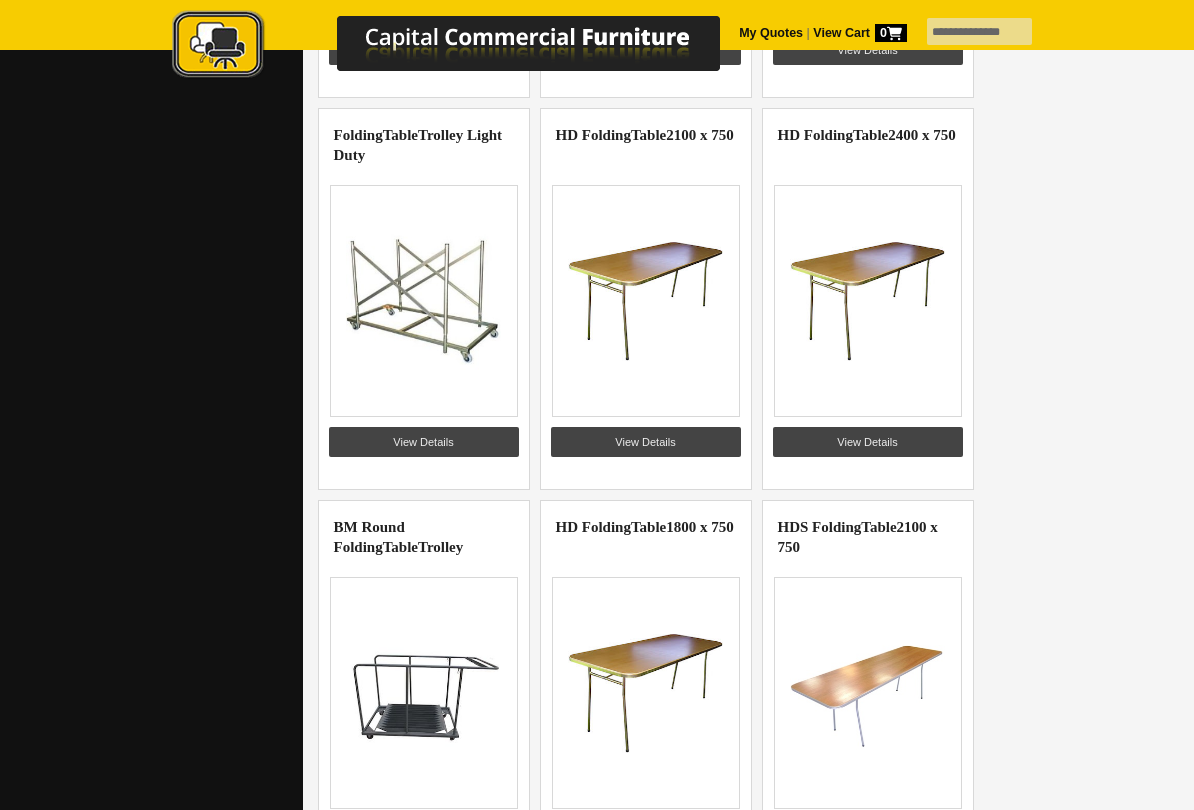 scroll, scrollTop: 1036, scrollLeft: 0, axis: vertical 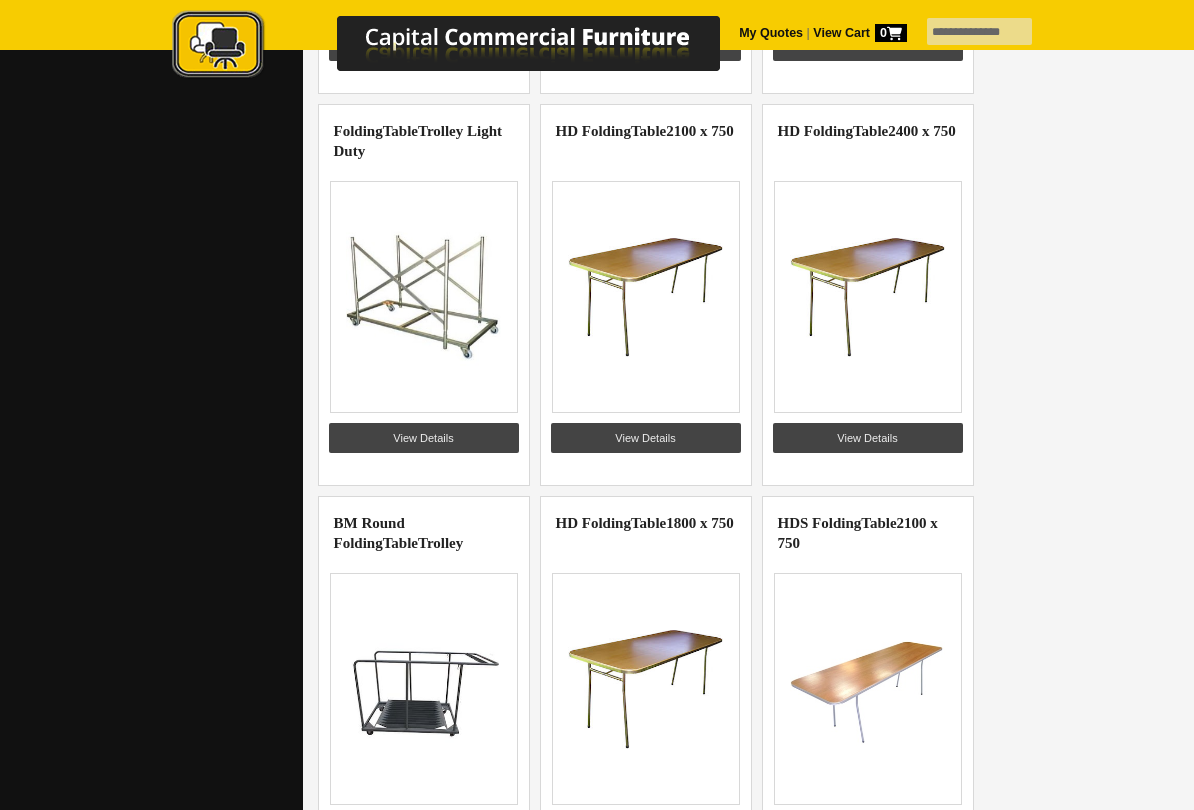 click at bounding box center (423, -487) 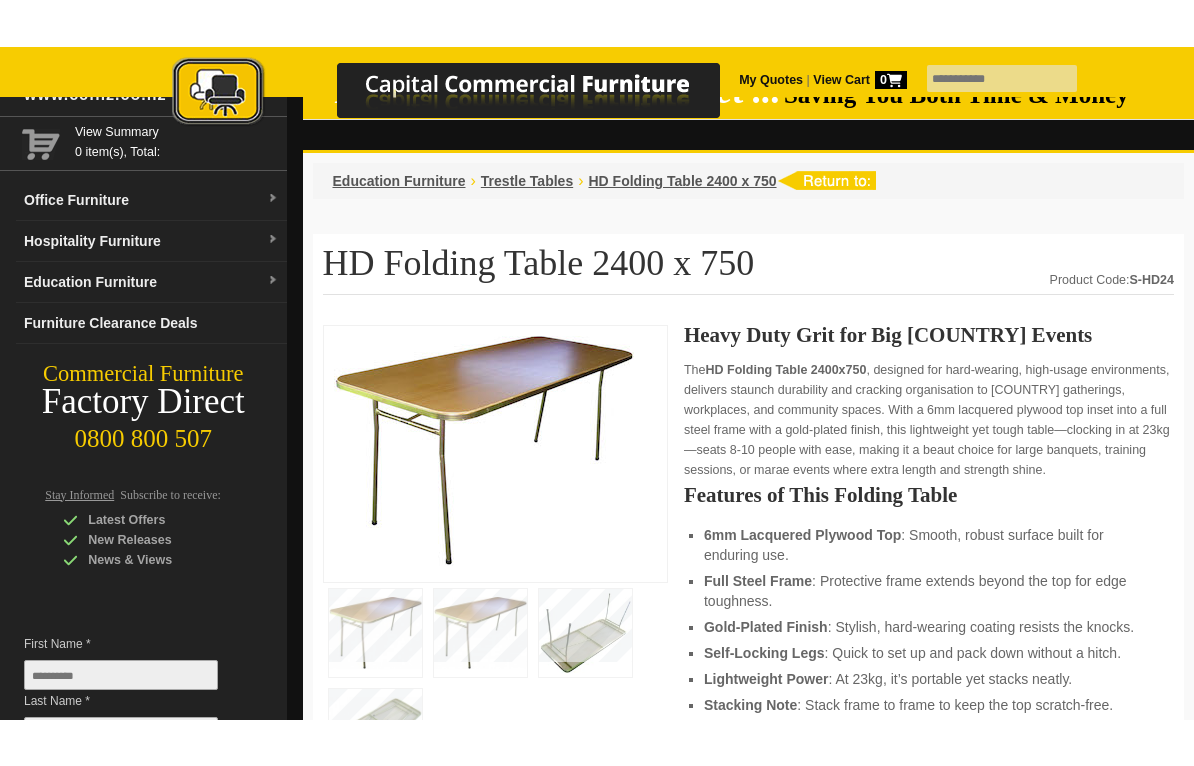 scroll, scrollTop: 0, scrollLeft: 0, axis: both 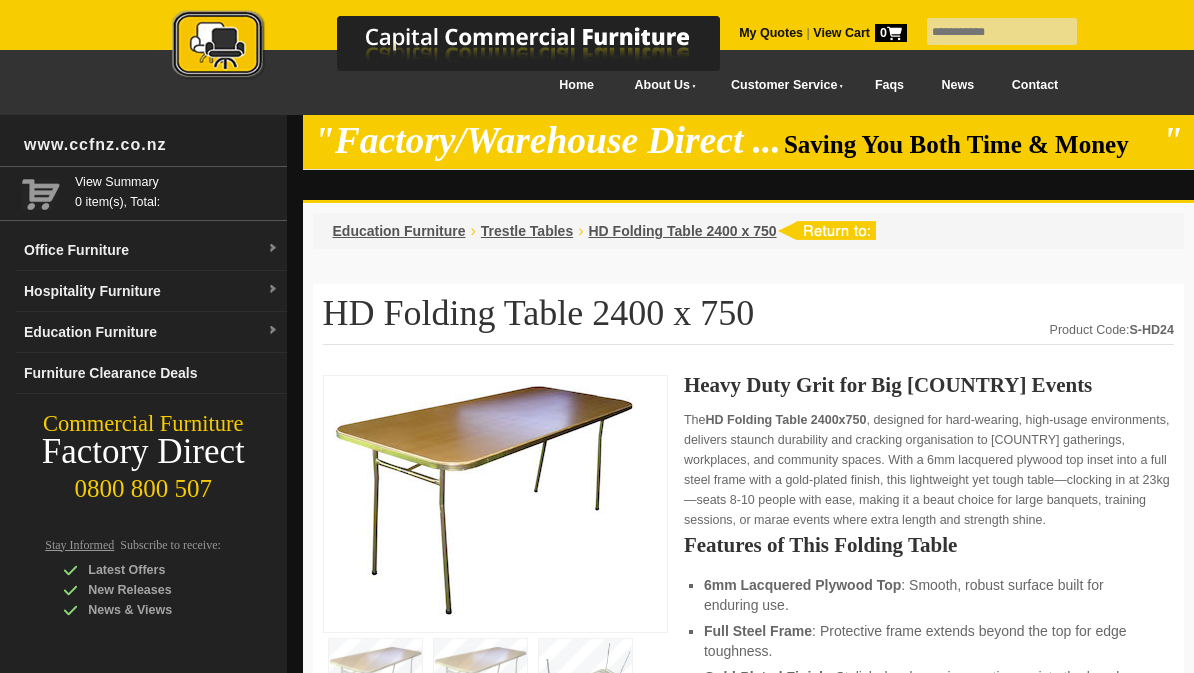 click on "**********" at bounding box center (749, 1138) 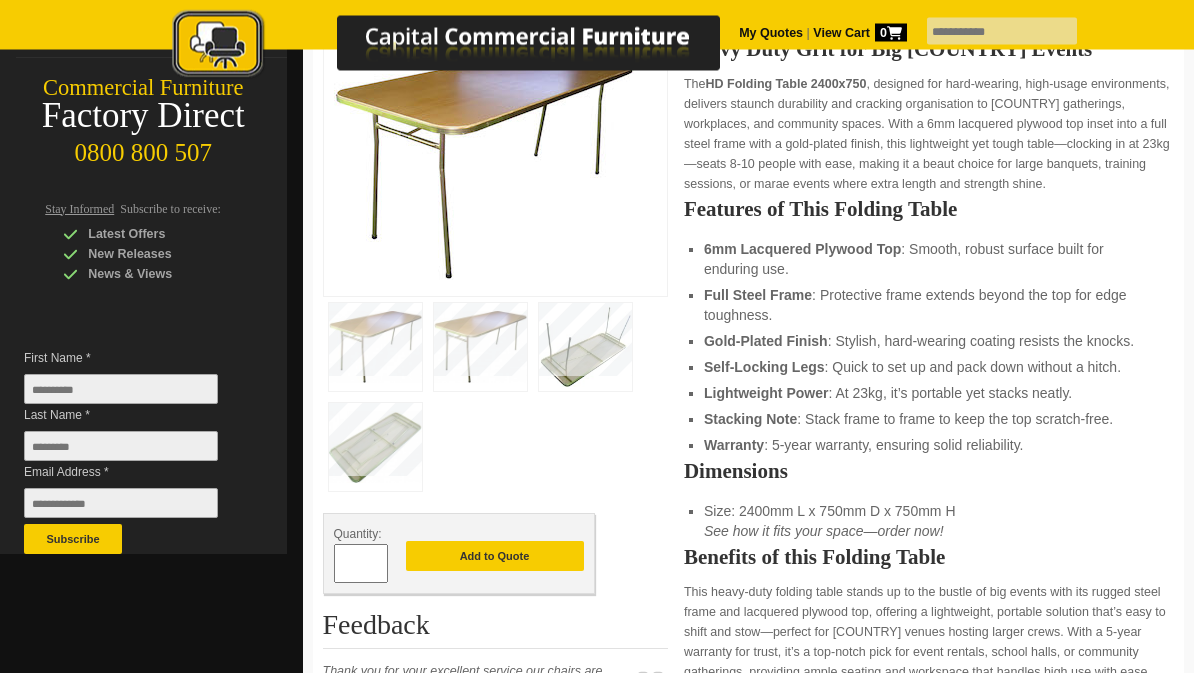 scroll, scrollTop: 0, scrollLeft: 0, axis: both 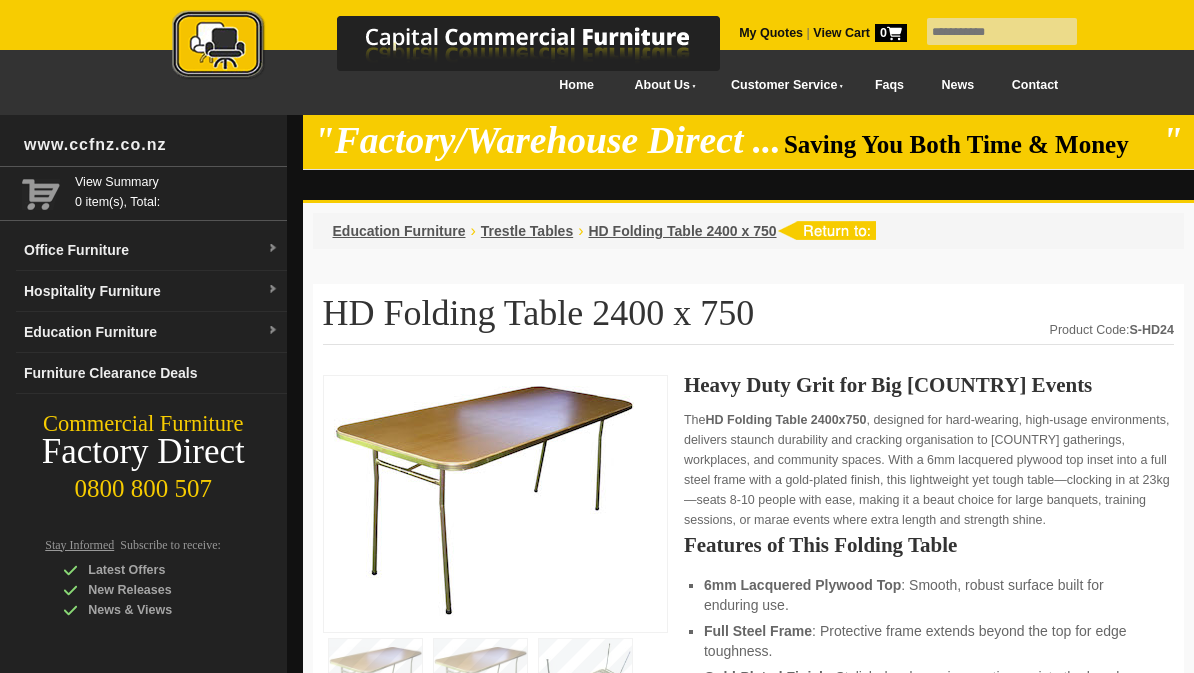 click on "HD Folding Table 2400 x 750" at bounding box center (683, 231) 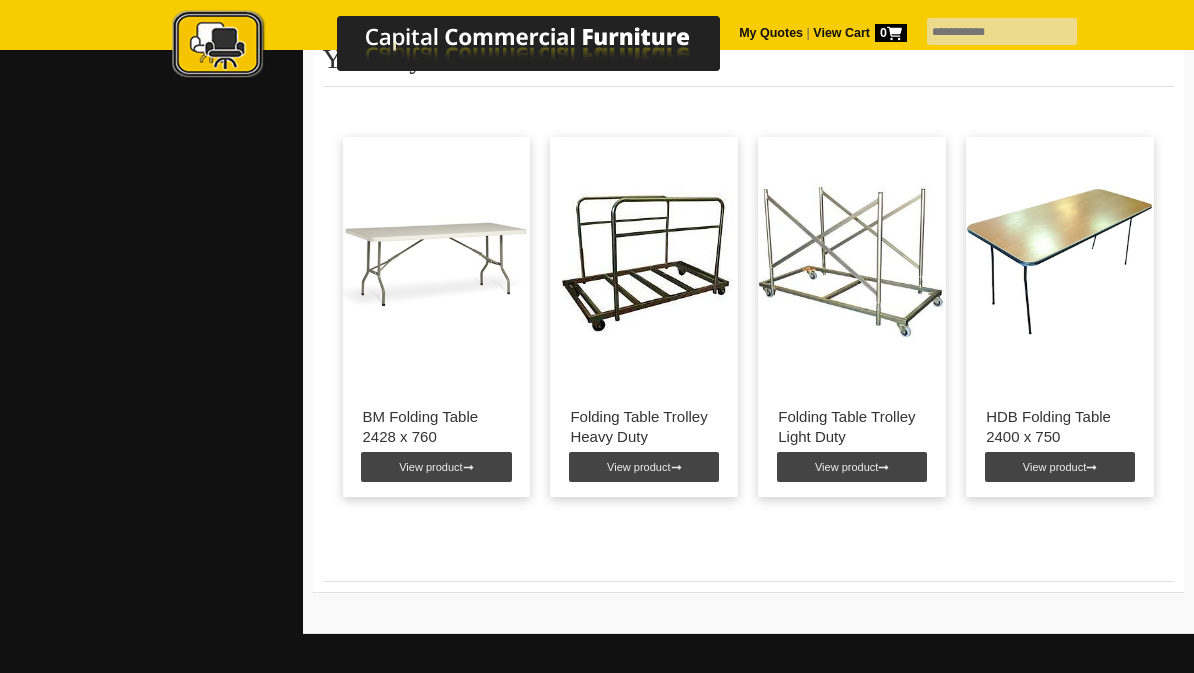 scroll, scrollTop: 1414, scrollLeft: 0, axis: vertical 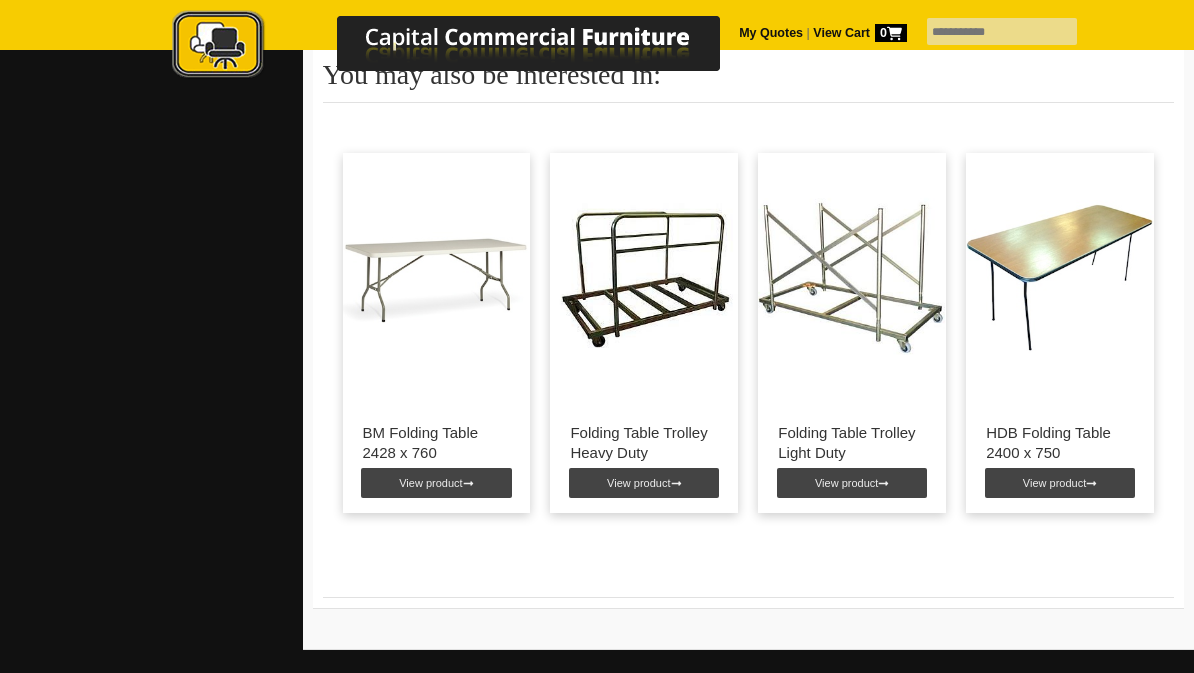 click at bounding box center (1060, 278) 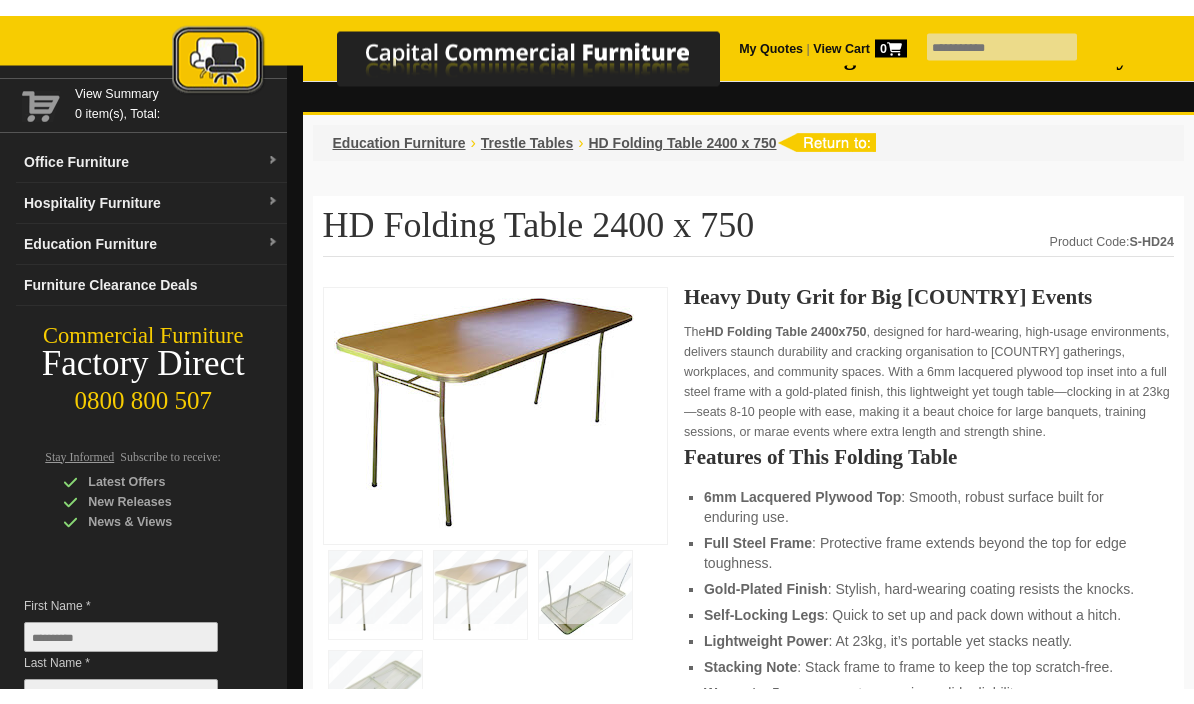 scroll, scrollTop: 0, scrollLeft: 0, axis: both 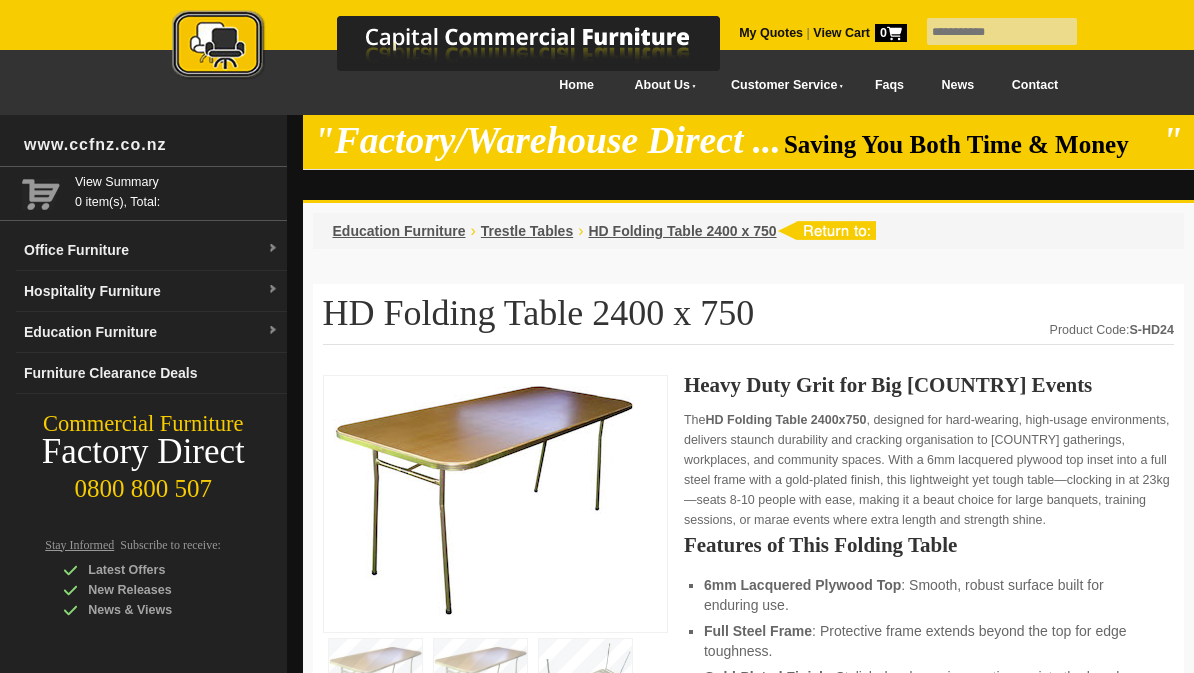 click at bounding box center (1002, 31) 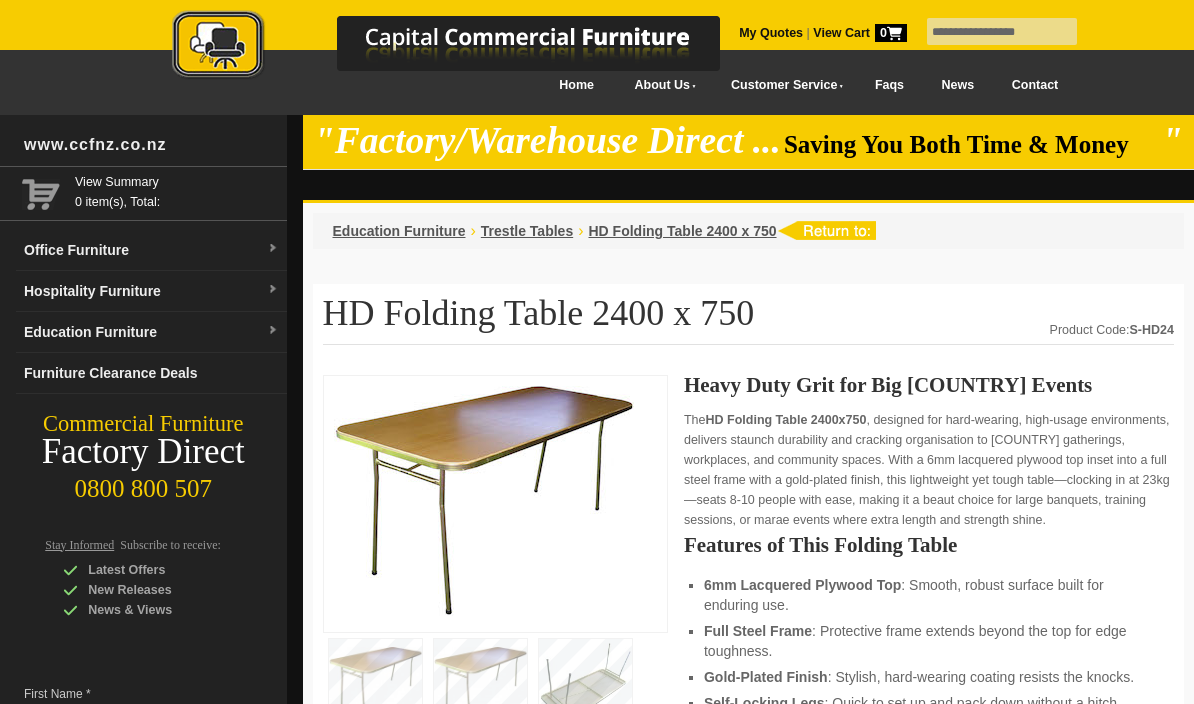type on "**********" 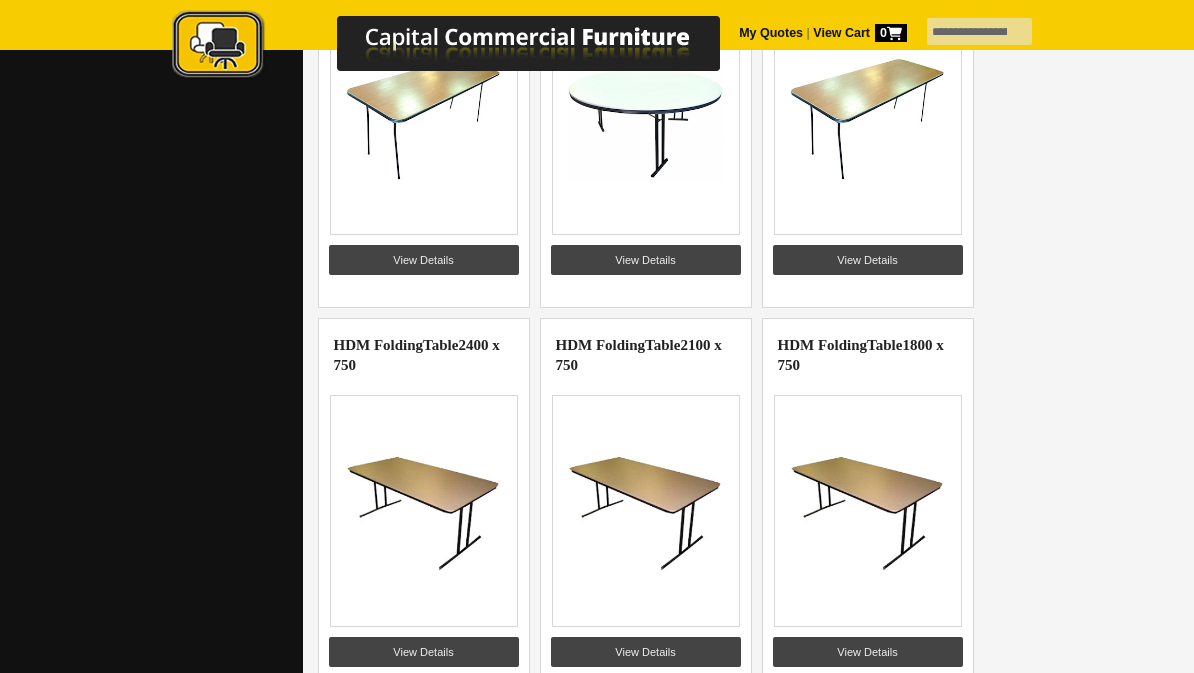 scroll, scrollTop: 1997, scrollLeft: 0, axis: vertical 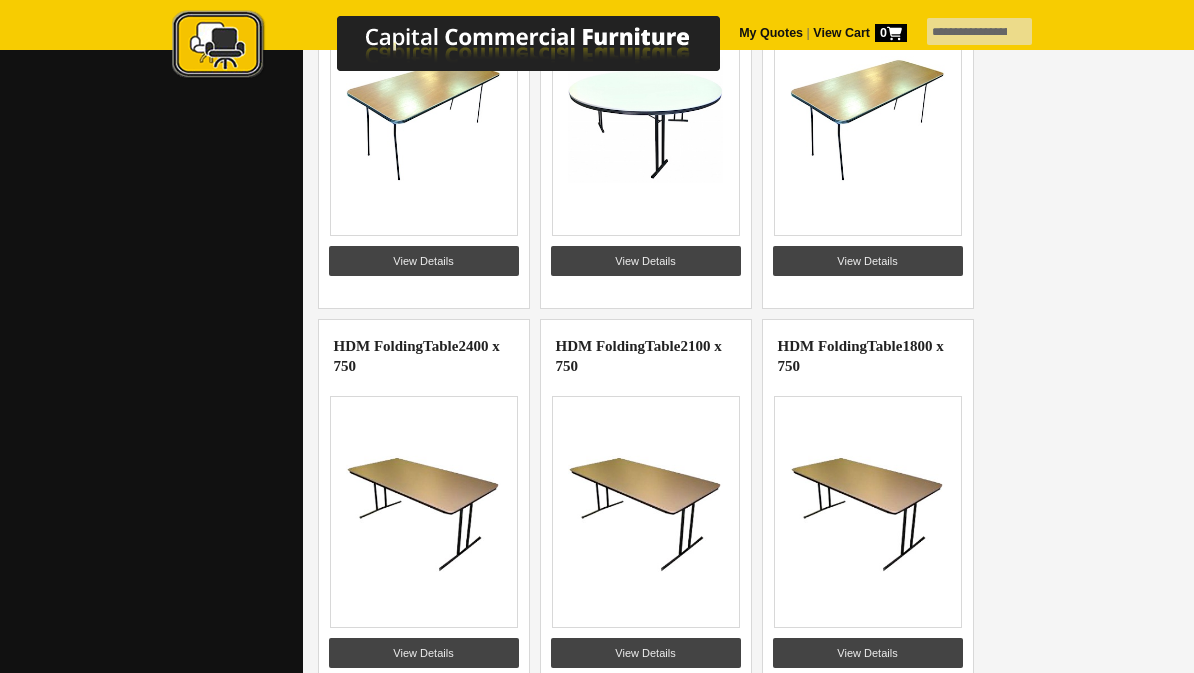 click at bounding box center [424, -1448] 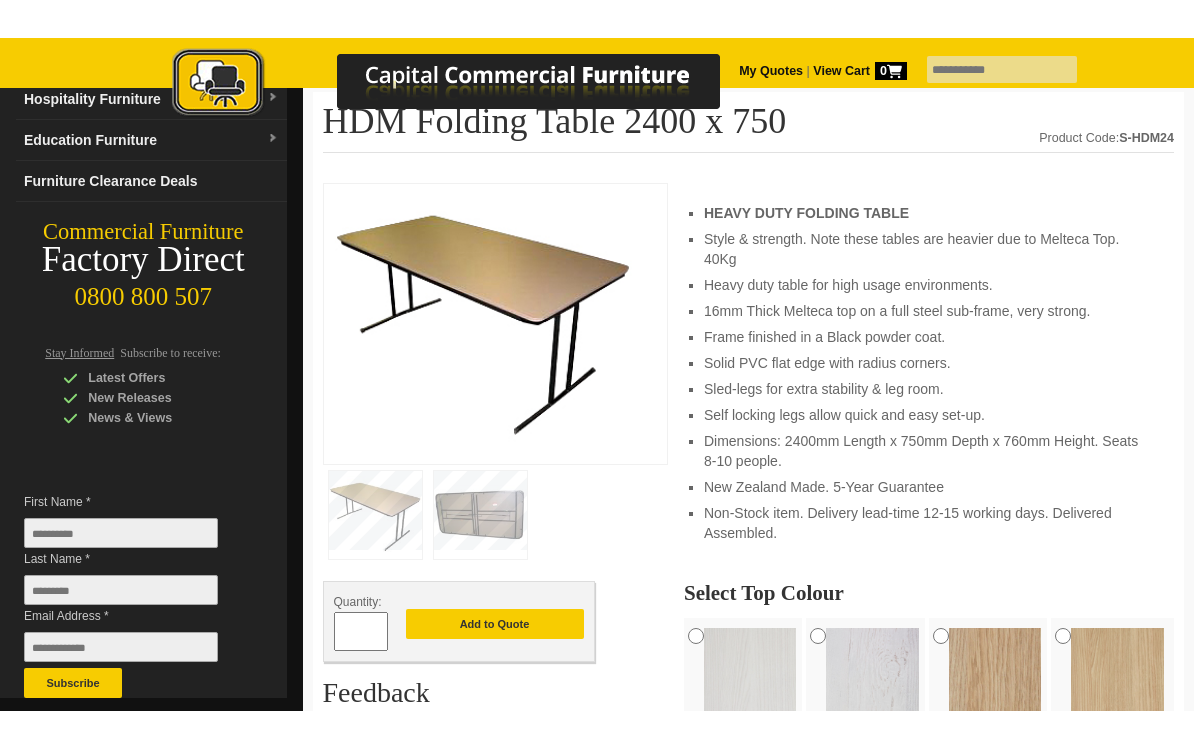 scroll, scrollTop: 213, scrollLeft: 0, axis: vertical 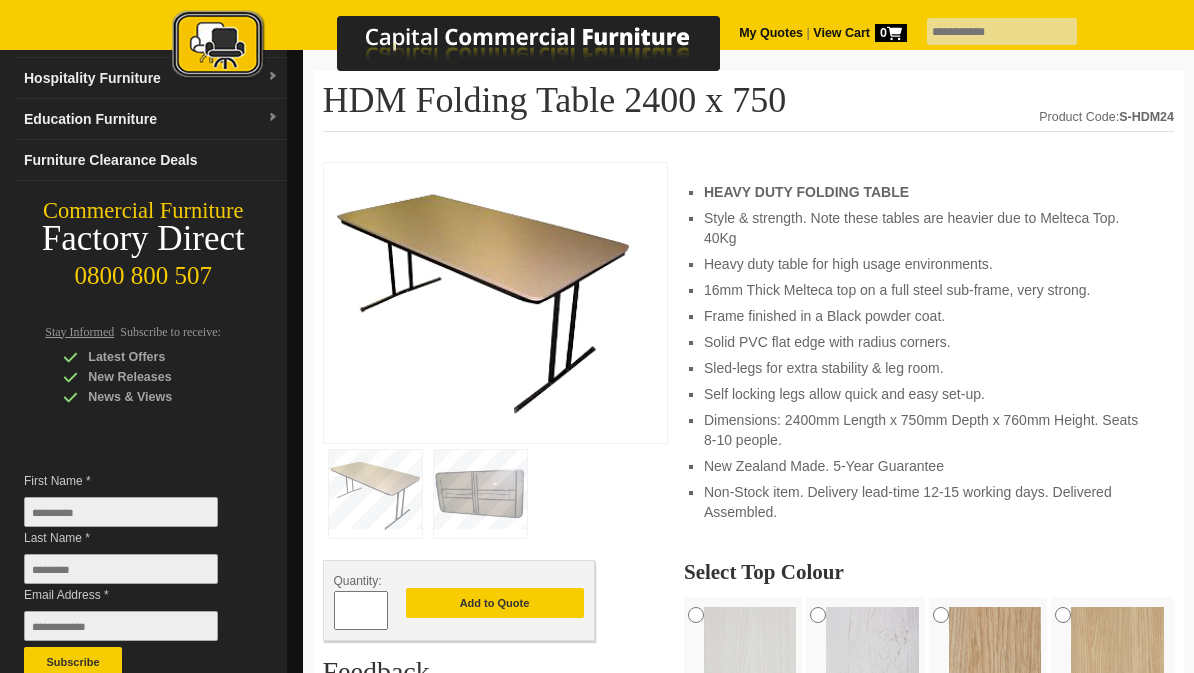 click on "www.ccfnz.co.nz
View Summary 0 item(s), Total:
Office Furniture
Boardroom Tables Meeting Chairs Office Chairs Office Tables & Desks Corner Desks Office Furniture NZ Electric Standing Desks Computer Desk Home Desks Office Screens Partitions Filing Cabinets Bookcases Storage Cupboards Tambour Cabinets Office Lockers Reception Chairs Reception Desks Pinboards Noticeboards Whiteboards Office Sofas
Hospitality Furniture
Bar Stools Bar Leaners & Bar Tables Canteen Tables Church Chairs Pews Coat Stands Coffee Tables Folding Chairs Folding Tables Plastic Chairs Stackable Chairs Restaurant Cafe Chairs Restaurant Cafe Outdoor Chairs Restaurant Cafe Table Bases Restaurant Cafe Table Tops Sofas Couches Waiting Room Chairs
Education Furniture
Classroom Furniture Lecterns Podiums NZ Lecture Hall Chairs Sick Bay Beds Staffroom Seating Student Chairs Study Chair Student Desks Study Desks Trestle Tables" at bounding box center (143, 289) 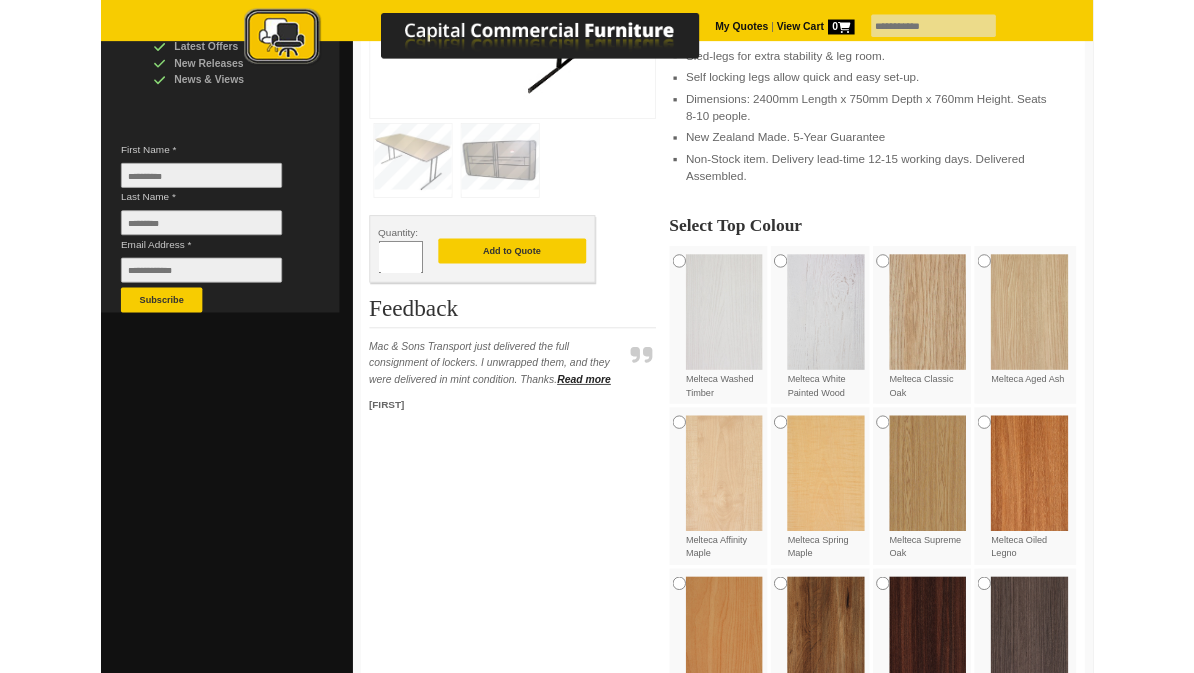 scroll, scrollTop: 513, scrollLeft: 0, axis: vertical 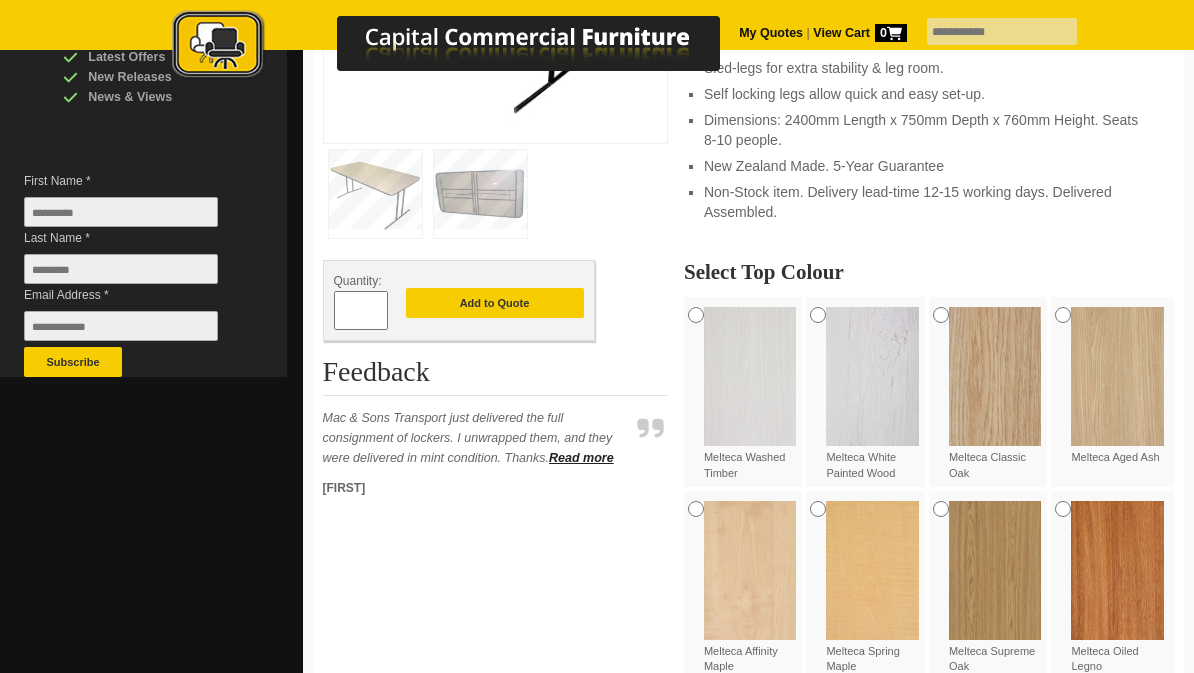 click at bounding box center (378, 319) 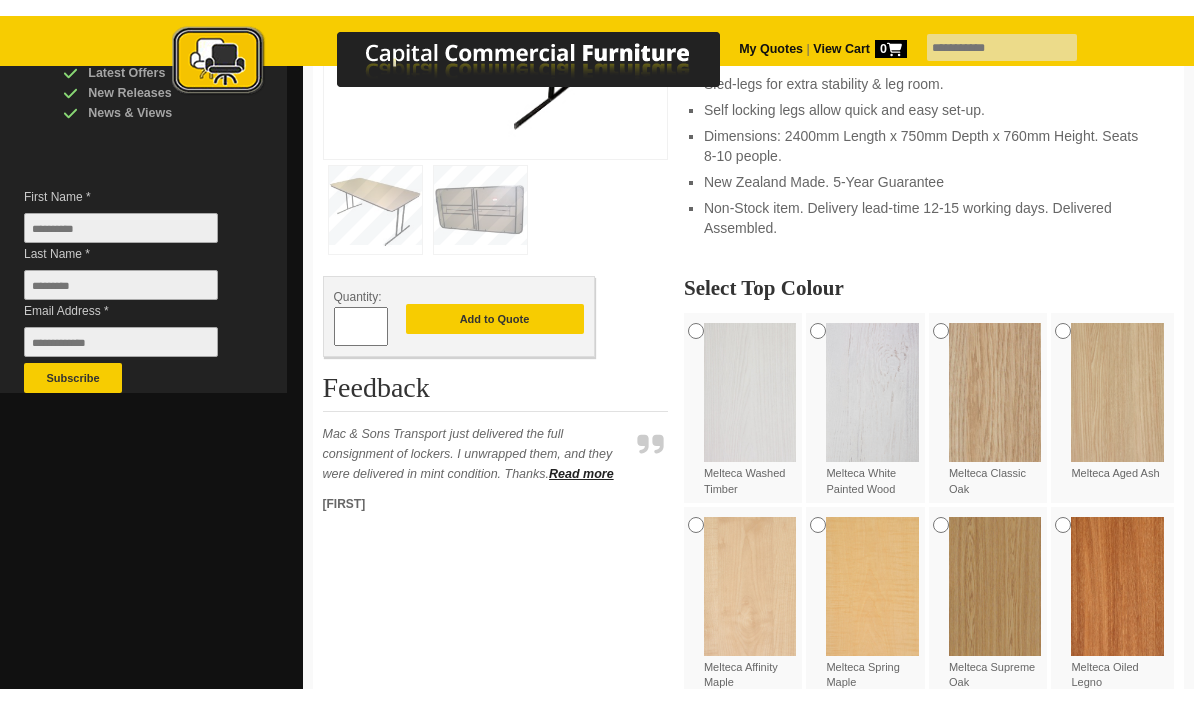 scroll, scrollTop: 512, scrollLeft: 0, axis: vertical 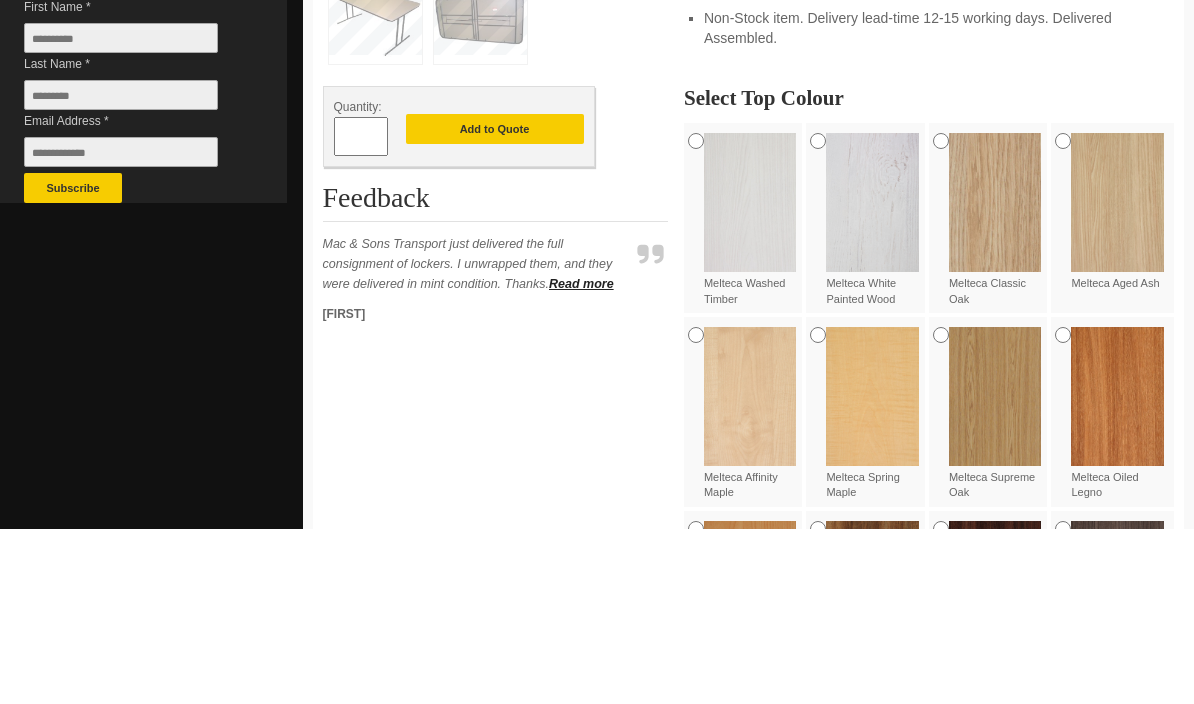type on "**" 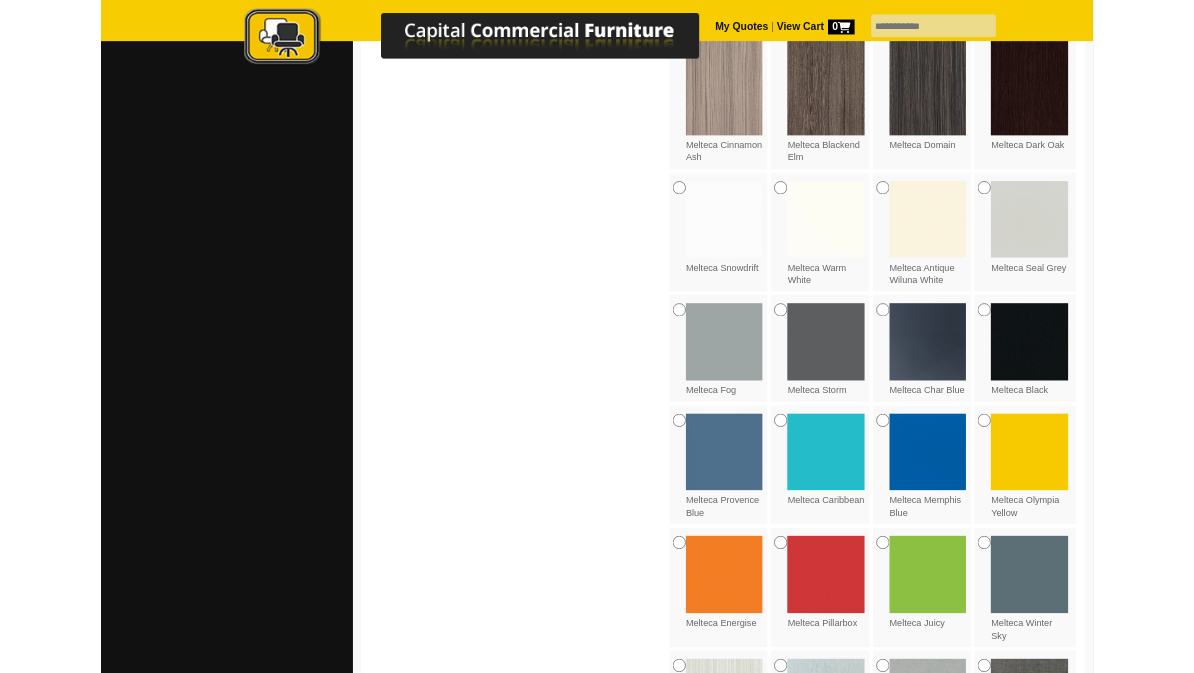 scroll, scrollTop: 1365, scrollLeft: 0, axis: vertical 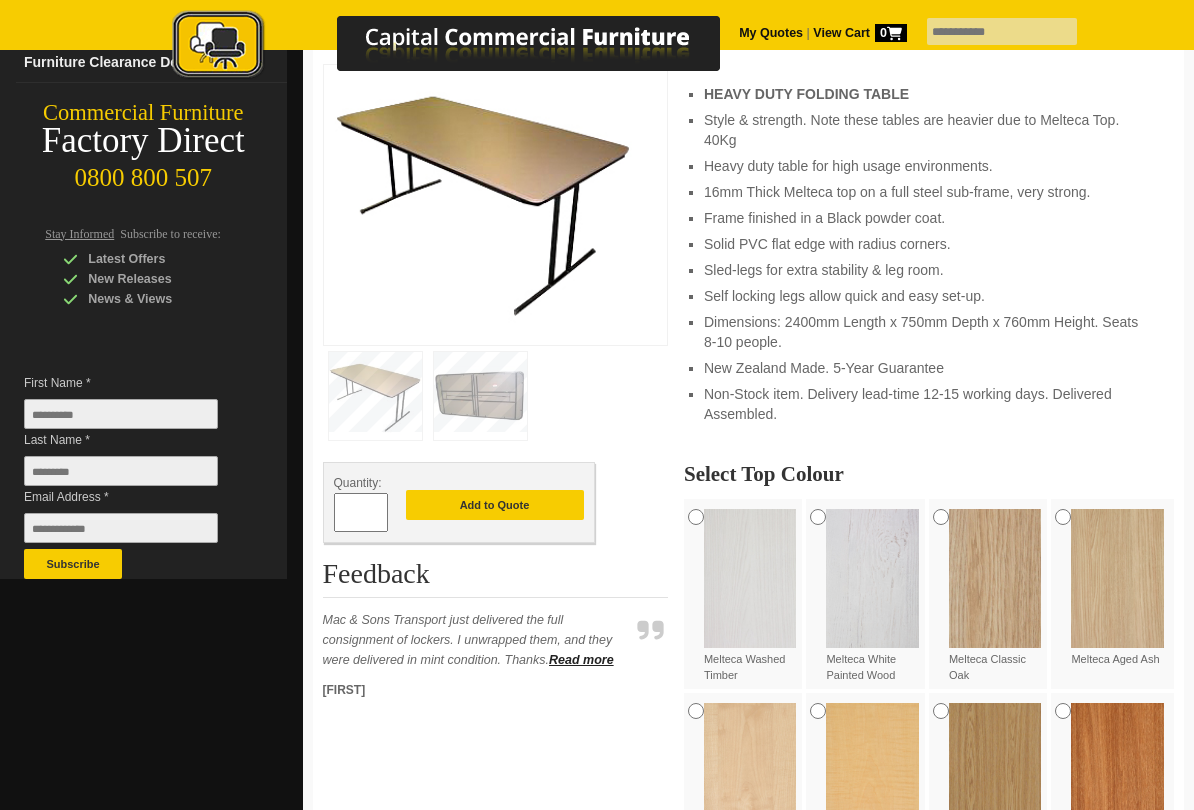 click on "Add to Quote" at bounding box center (495, 505) 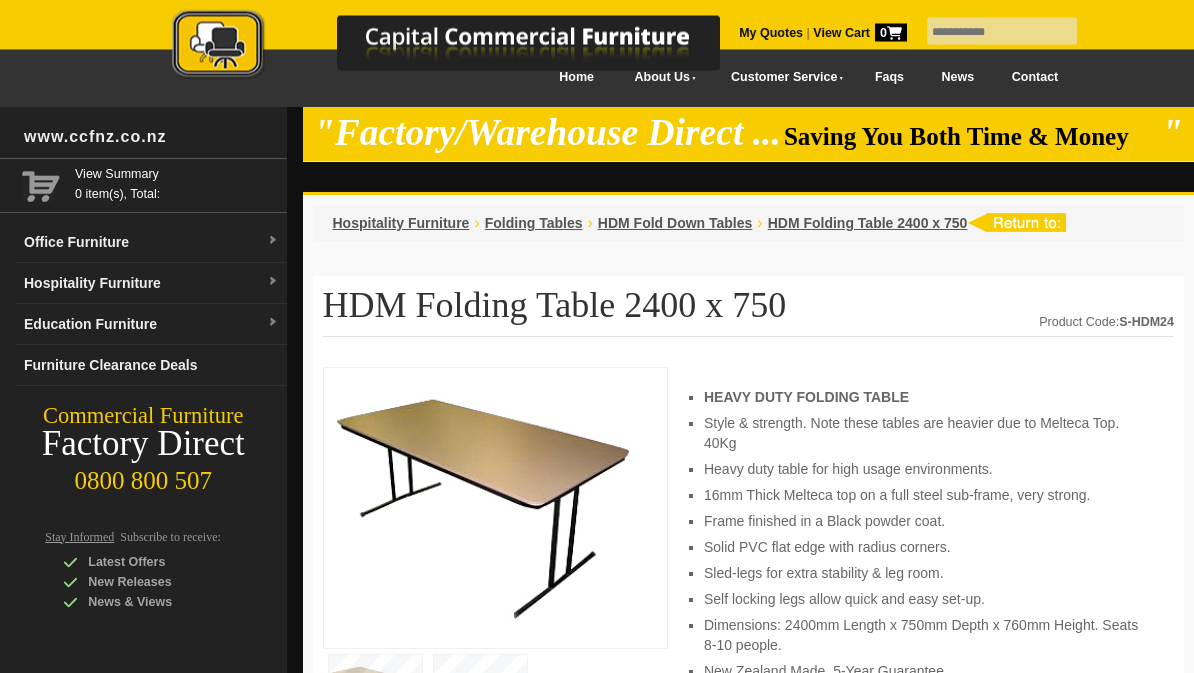 scroll, scrollTop: 0, scrollLeft: 0, axis: both 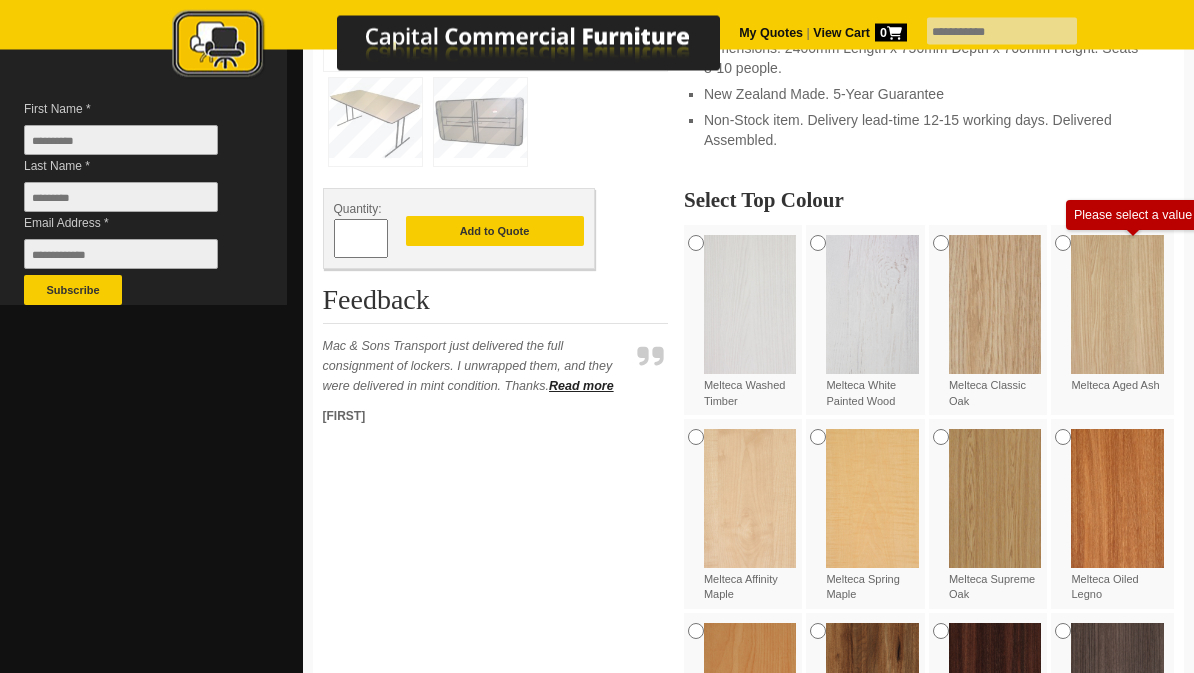 click on "Add to Quote" at bounding box center [495, 232] 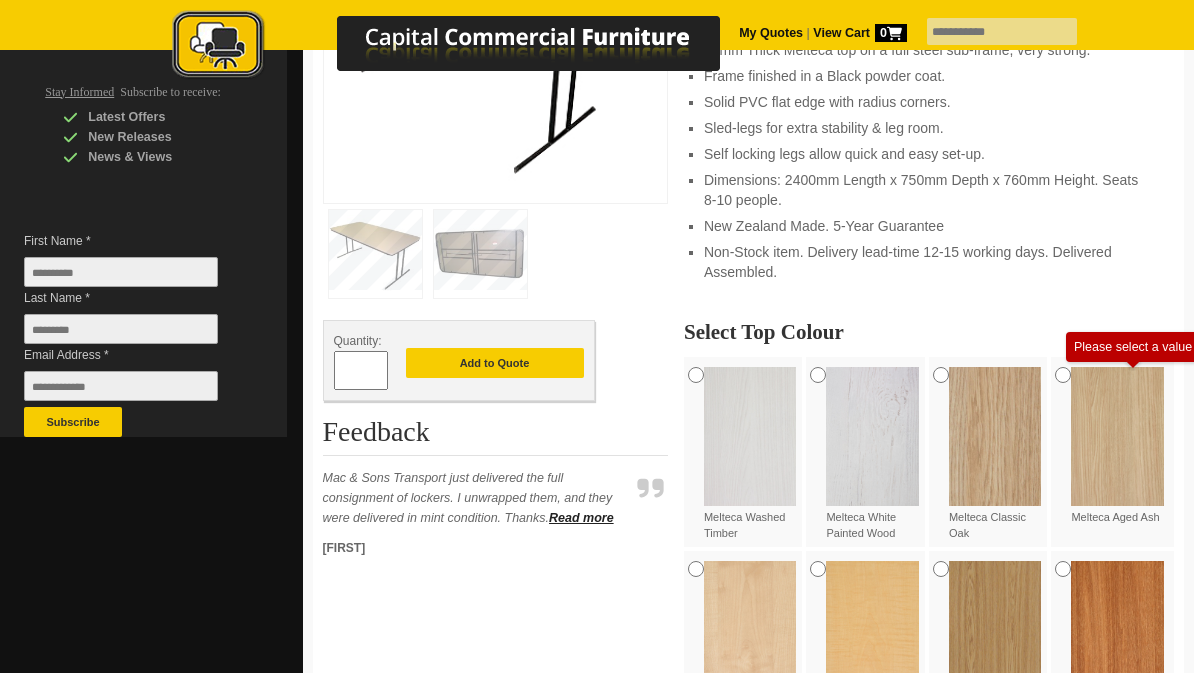 scroll, scrollTop: 390, scrollLeft: 0, axis: vertical 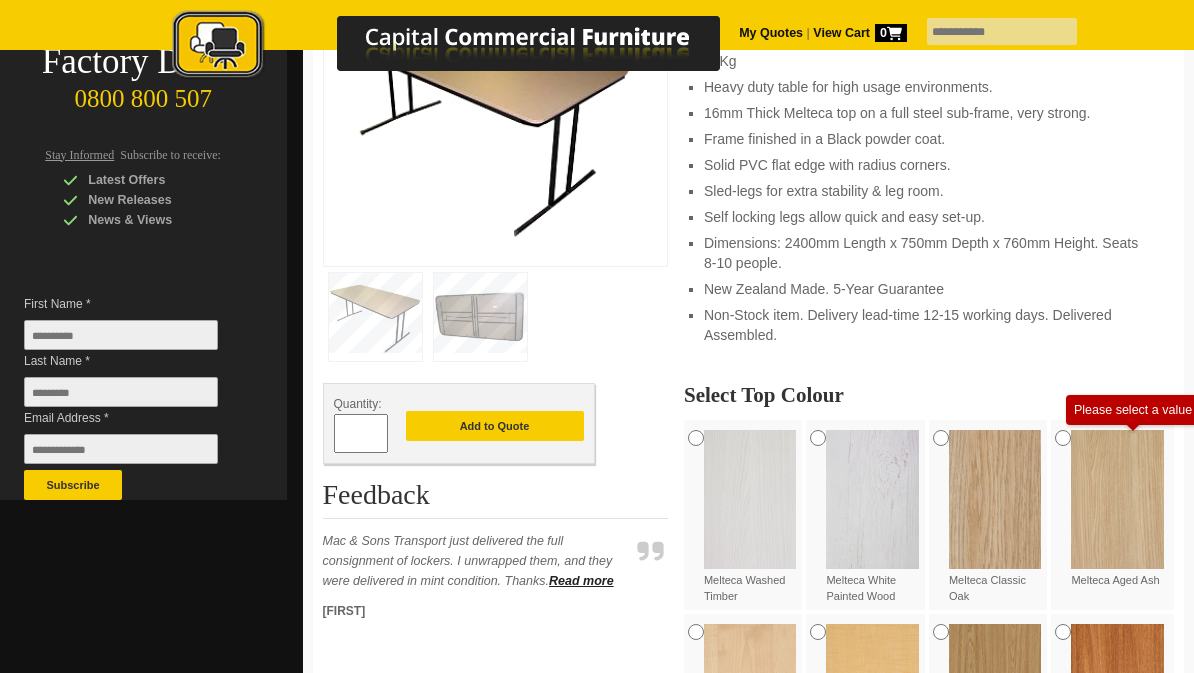 click on "Add to Quote" at bounding box center [495, 426] 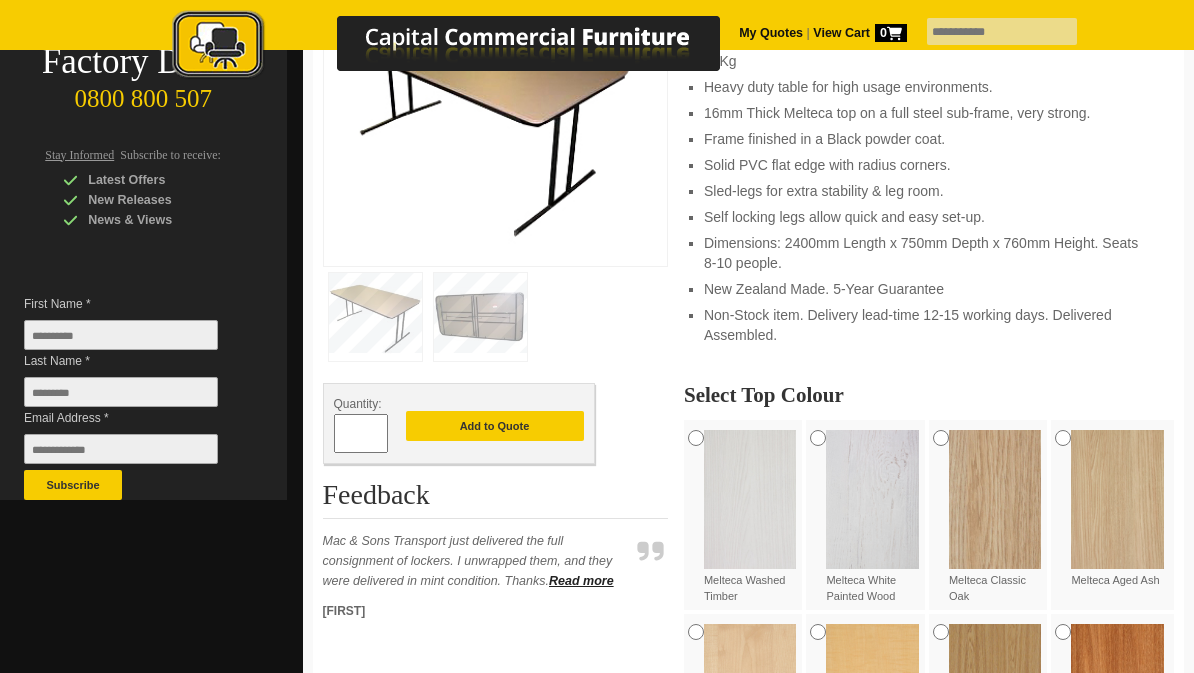 click 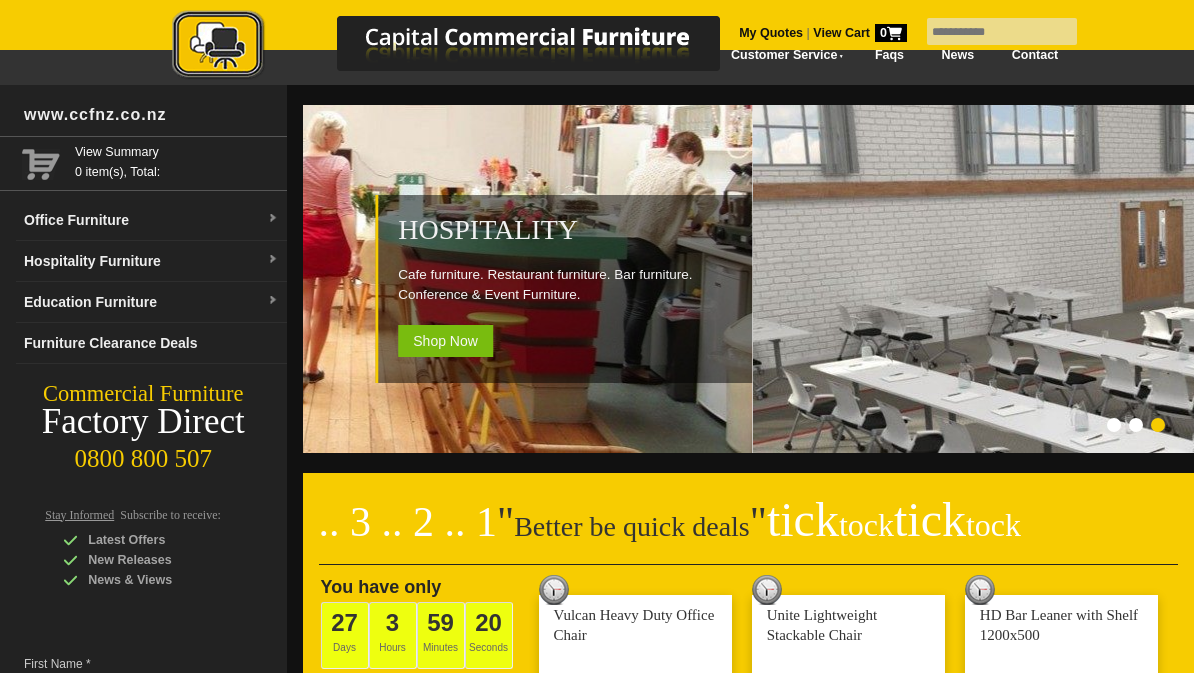 scroll, scrollTop: 0, scrollLeft: 0, axis: both 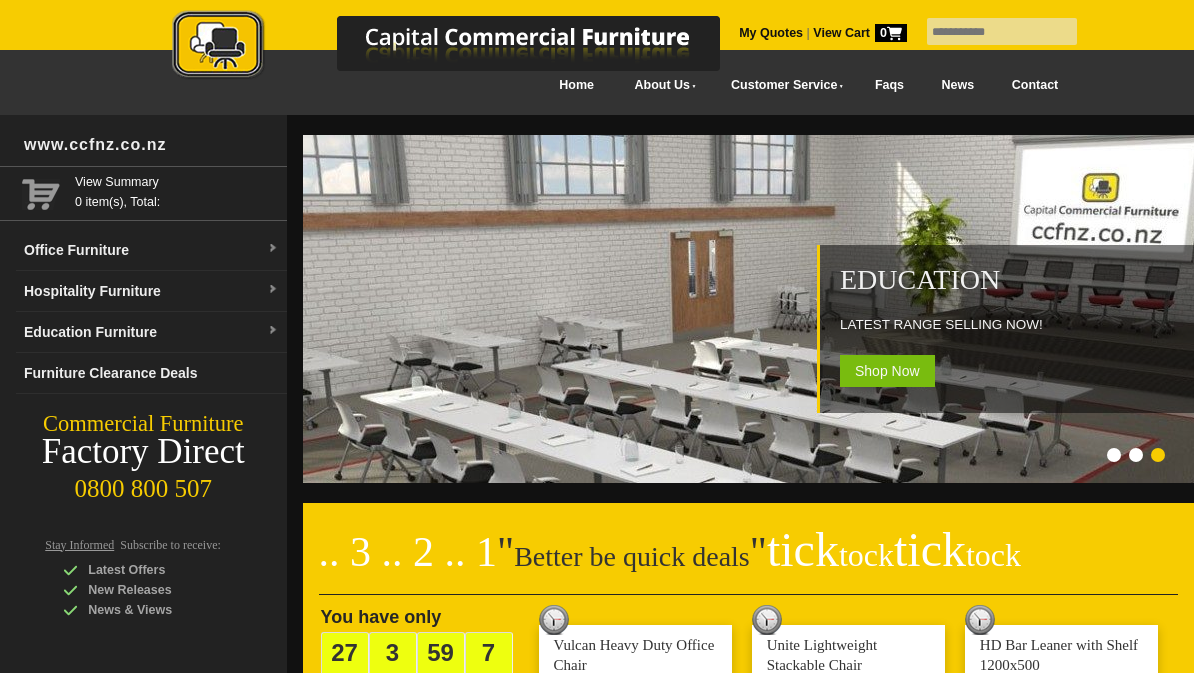 click on "Shop Now" at bounding box center (887, 371) 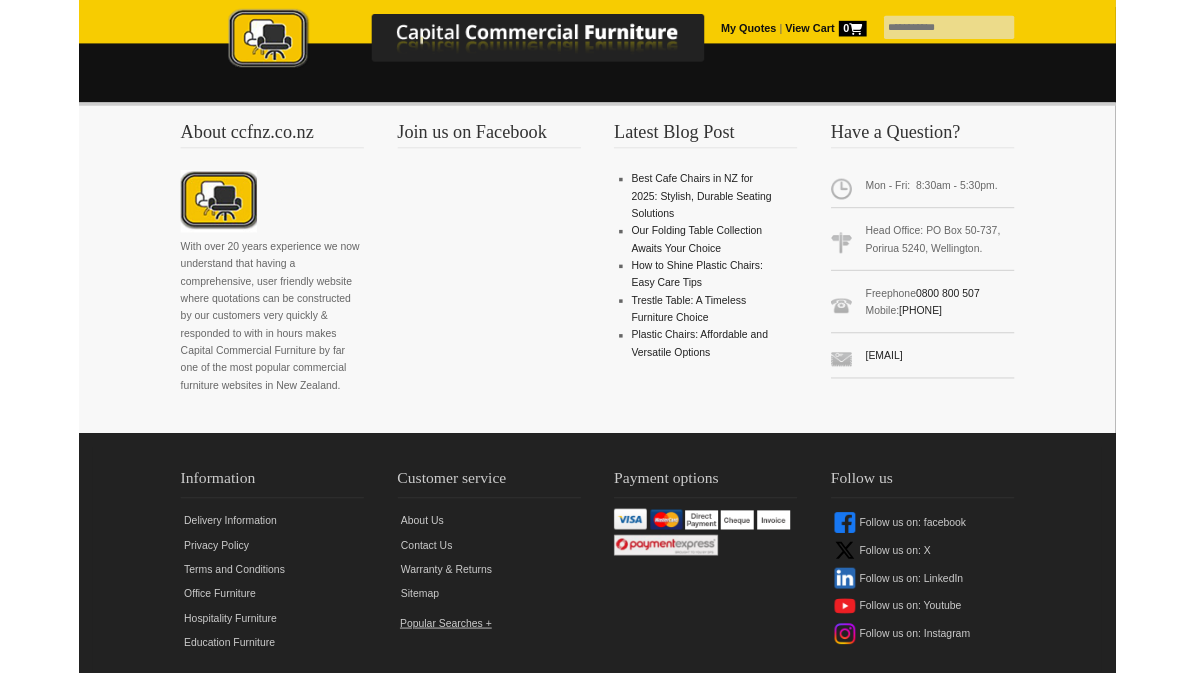 scroll, scrollTop: 1360, scrollLeft: 0, axis: vertical 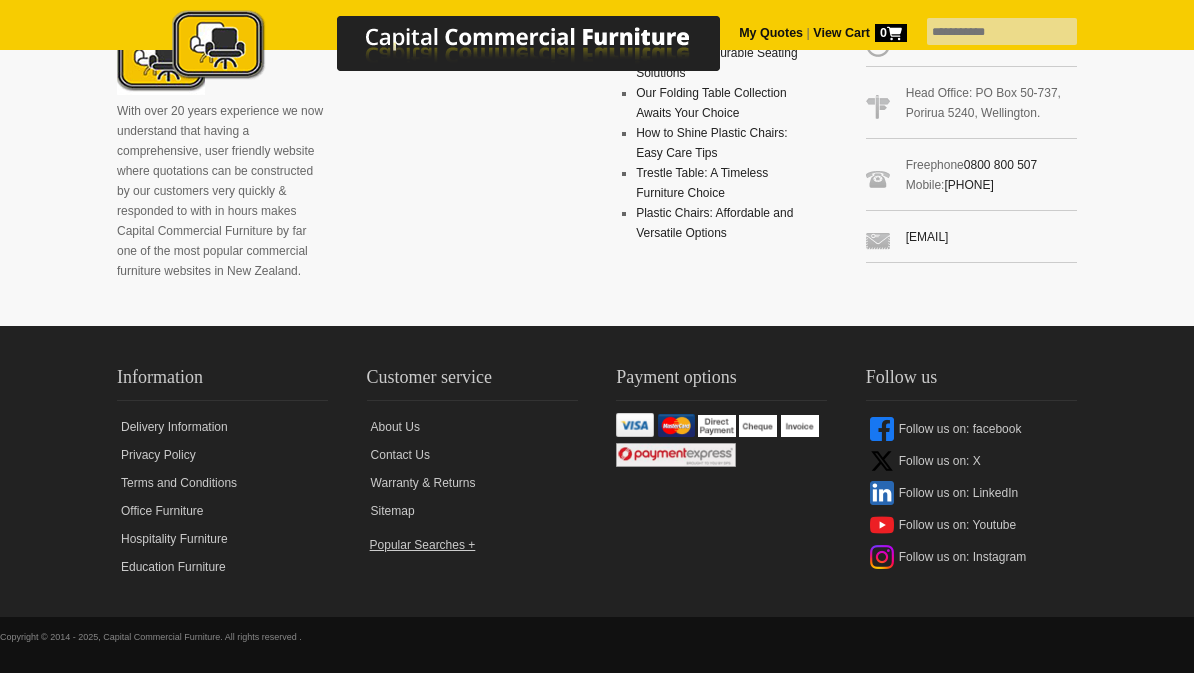 click on "Contact Us" at bounding box center (472, 455) 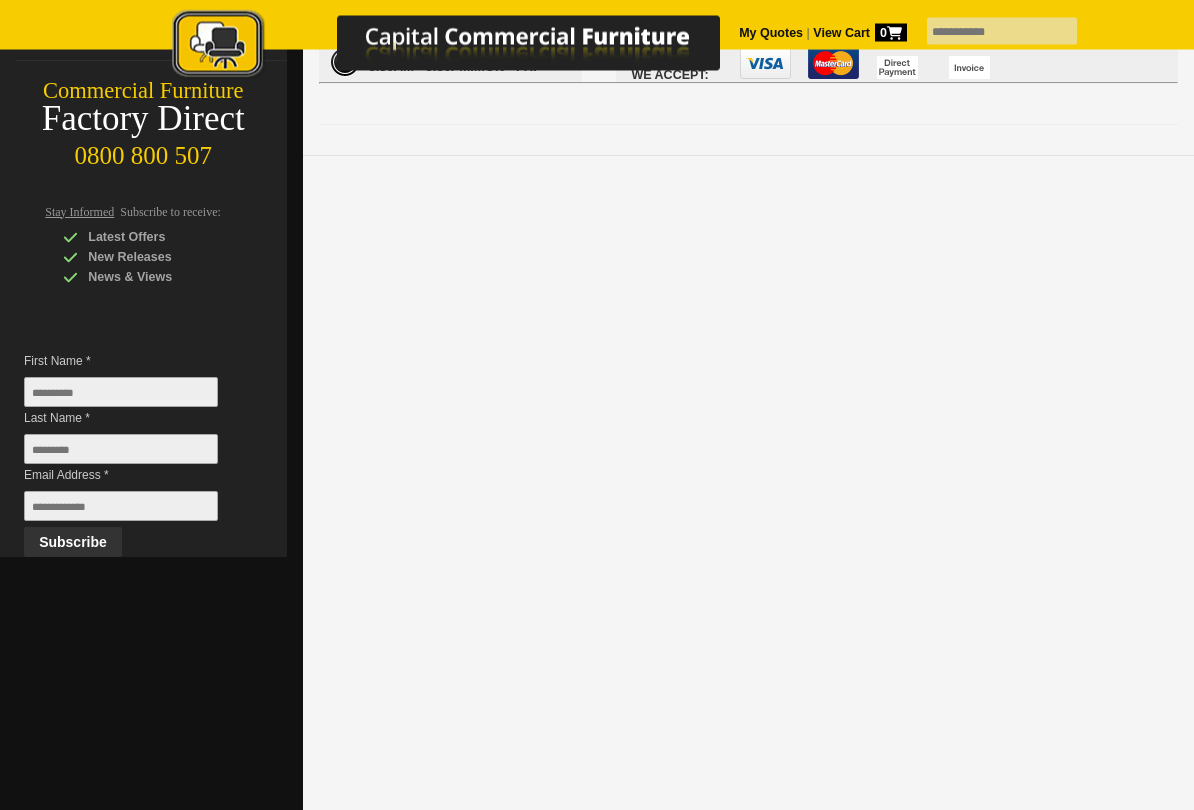 scroll, scrollTop: 333, scrollLeft: 0, axis: vertical 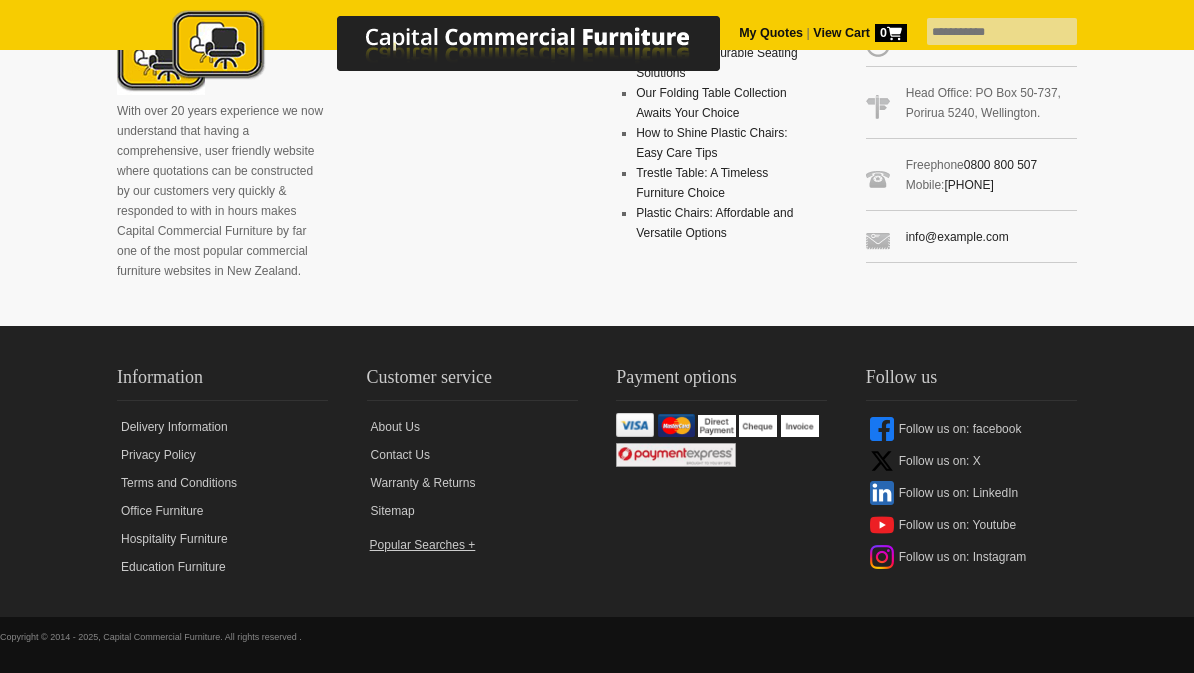 click on "Contact Us" at bounding box center [472, 455] 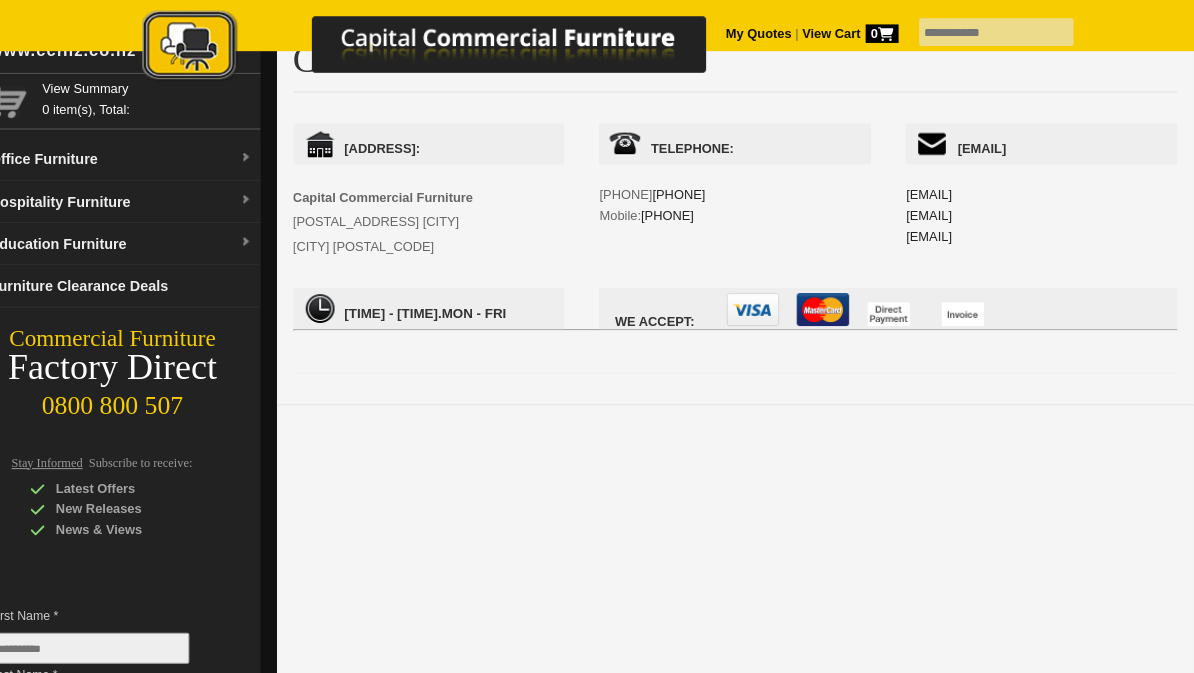 scroll, scrollTop: 87, scrollLeft: 0, axis: vertical 